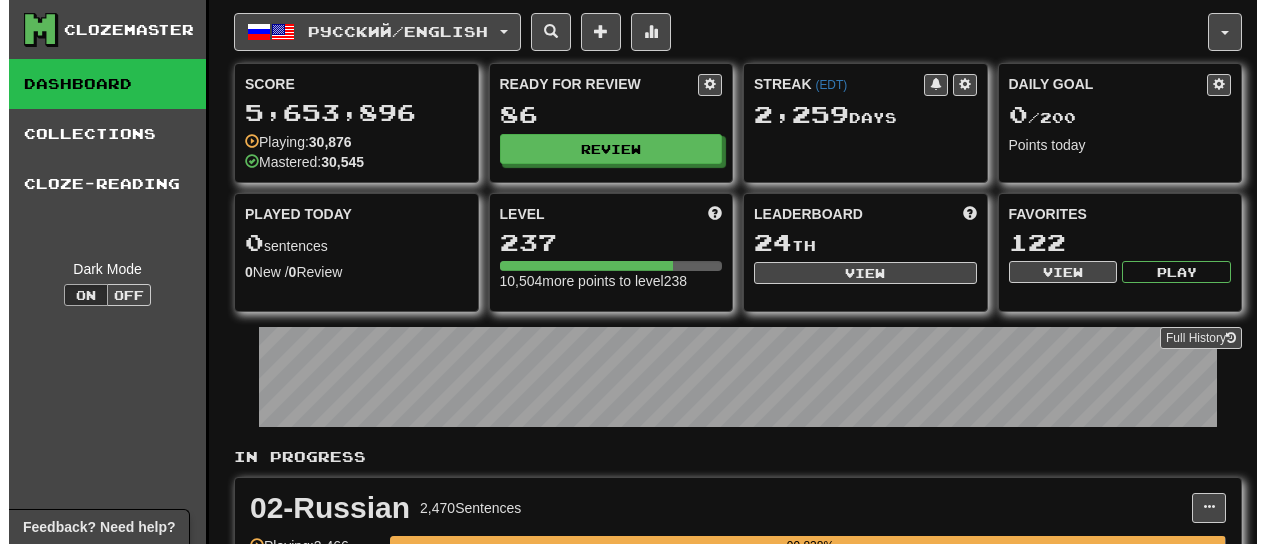 scroll, scrollTop: 0, scrollLeft: 0, axis: both 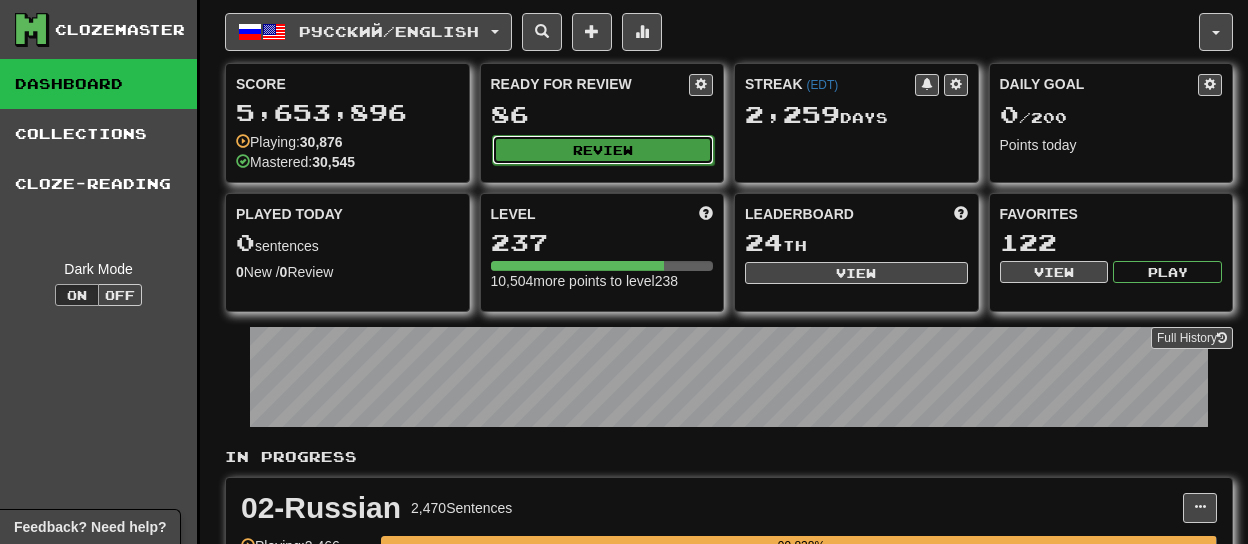 click on "Review" at bounding box center (603, 150) 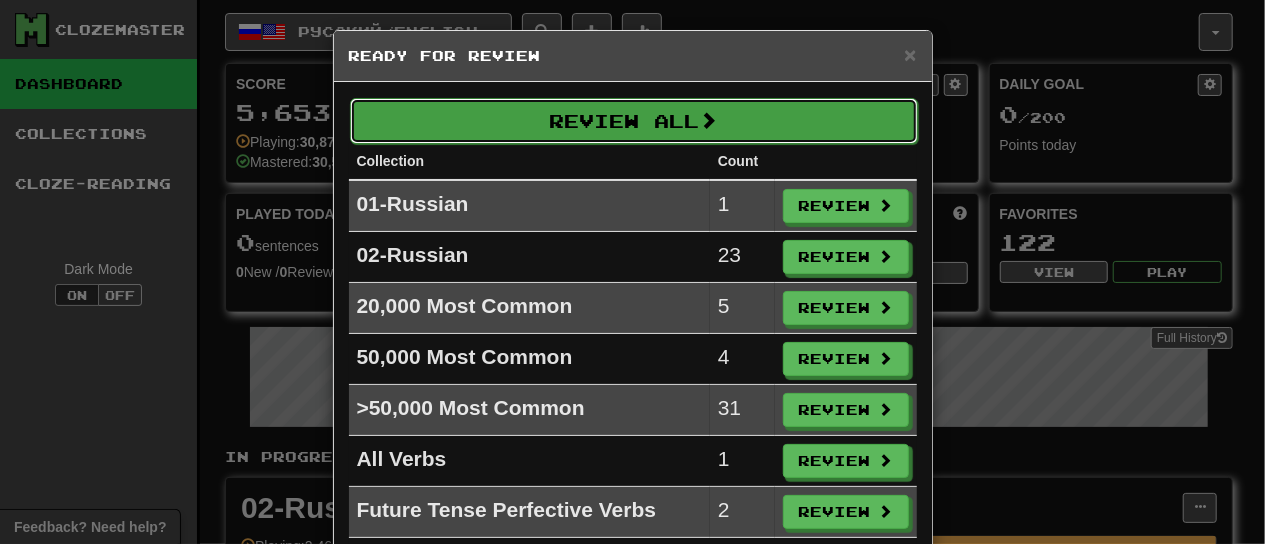 click on "Review All" at bounding box center (634, 121) 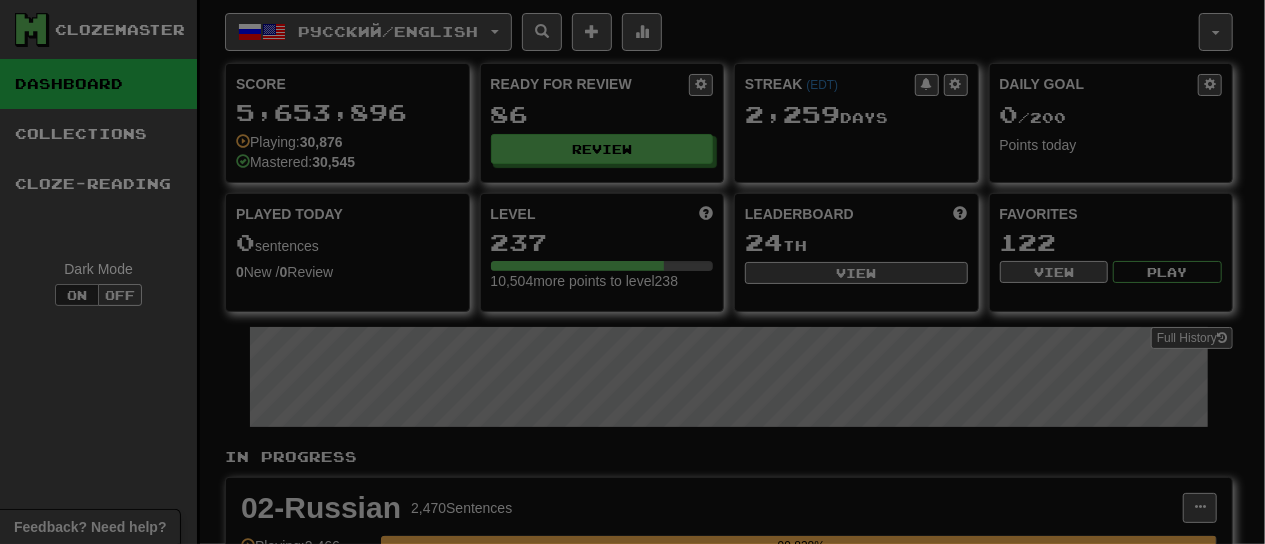 select on "**" 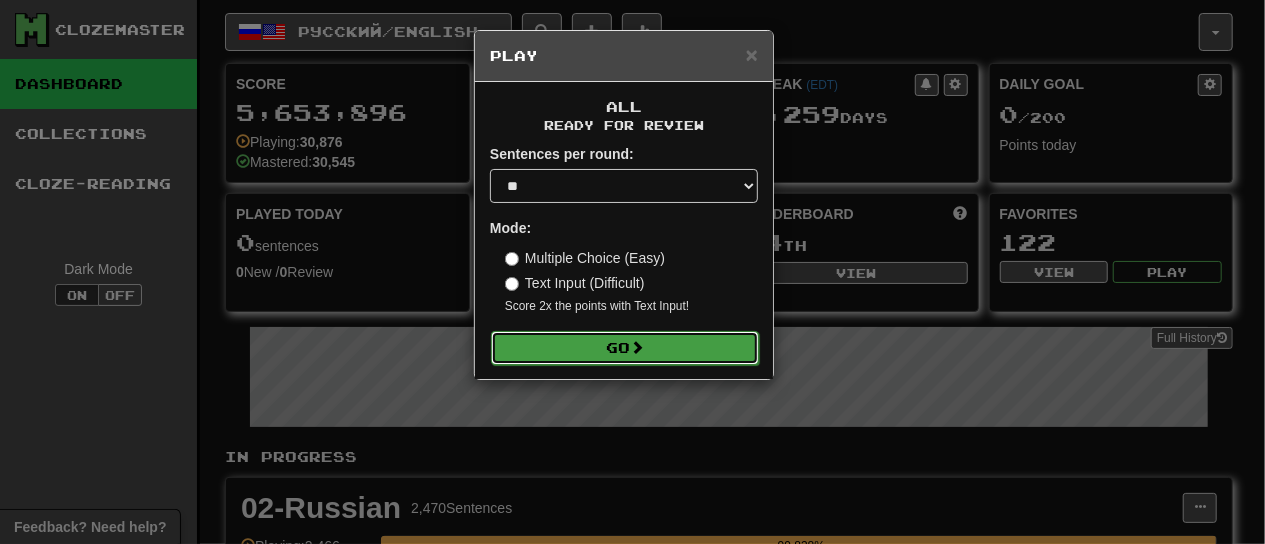 click on "Go" at bounding box center [625, 348] 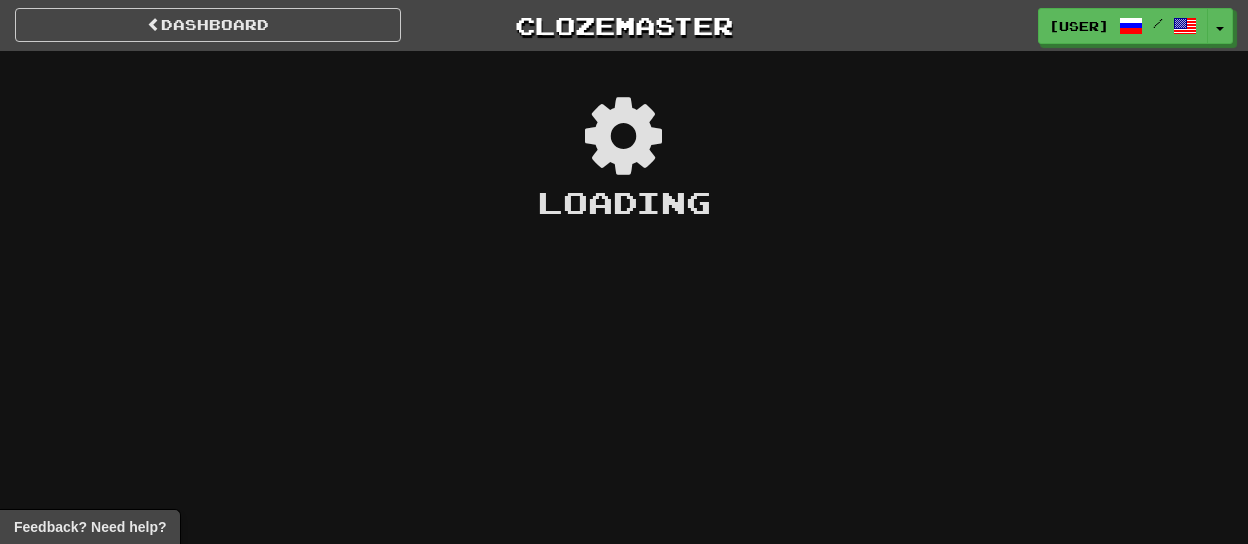 scroll, scrollTop: 0, scrollLeft: 0, axis: both 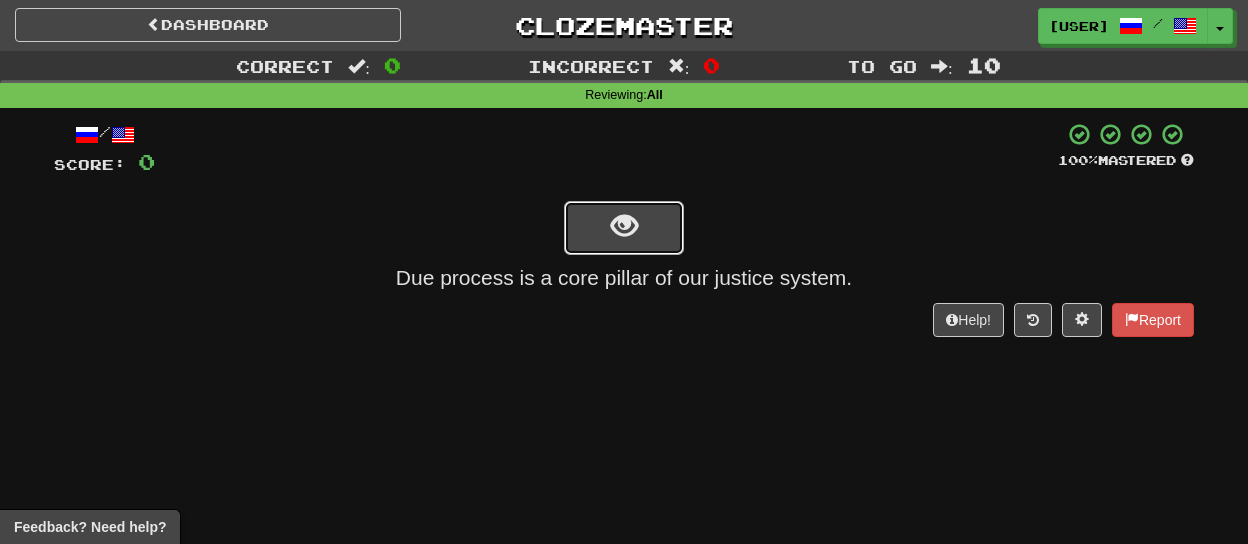 click at bounding box center (624, 226) 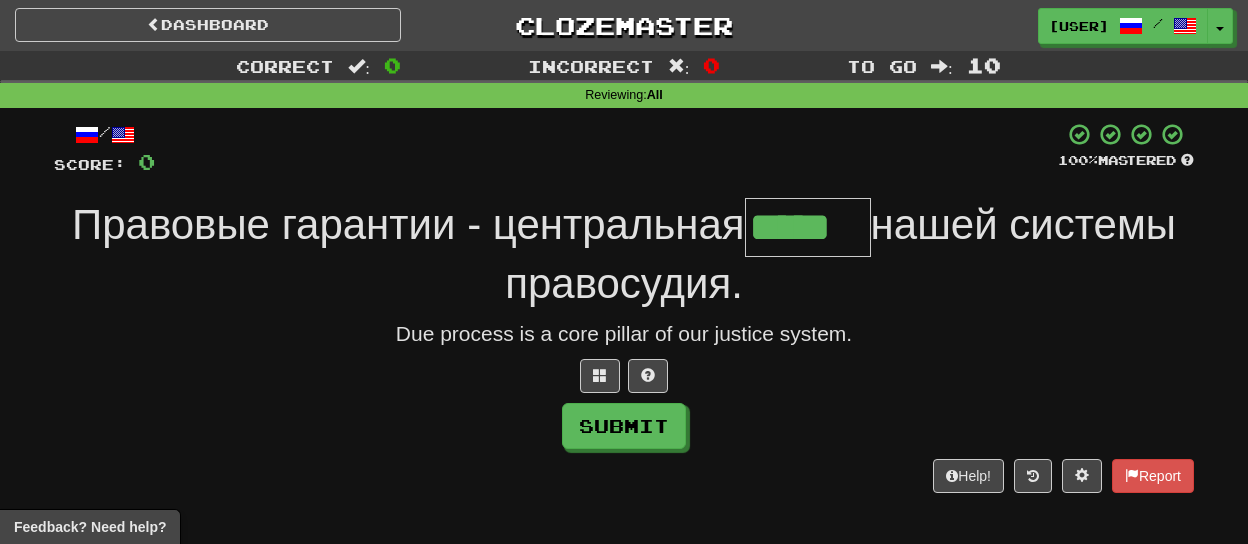 type on "*****" 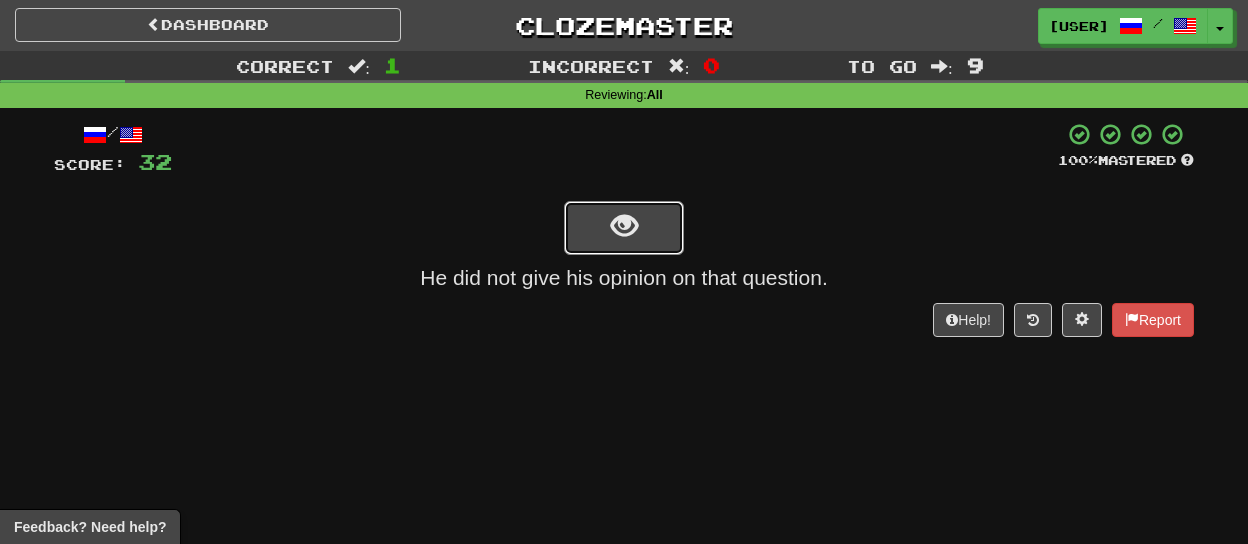 click at bounding box center (624, 226) 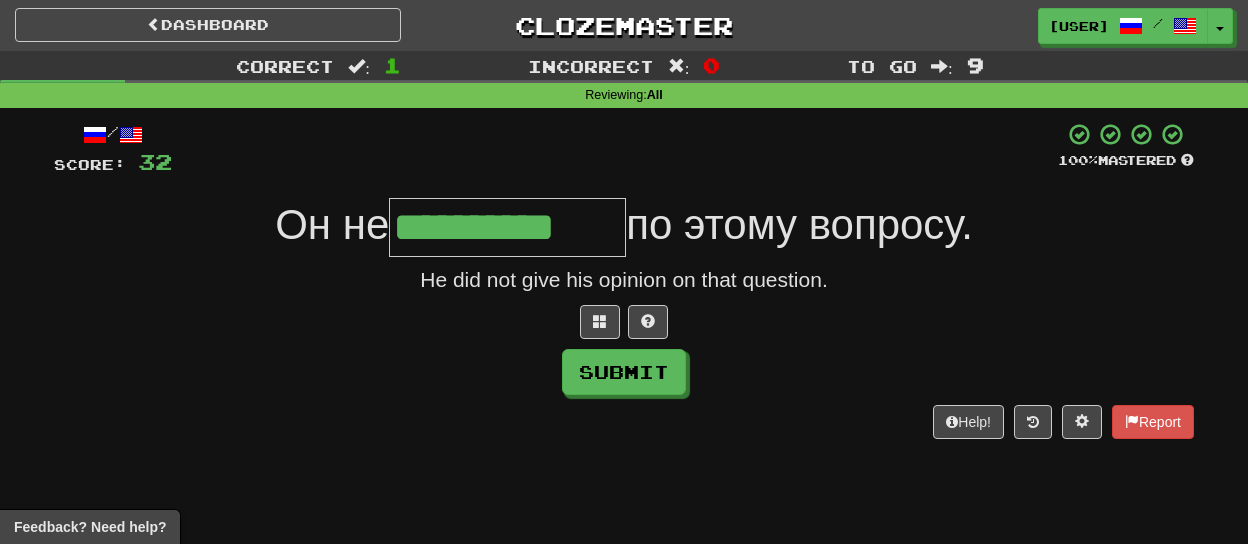 type on "**********" 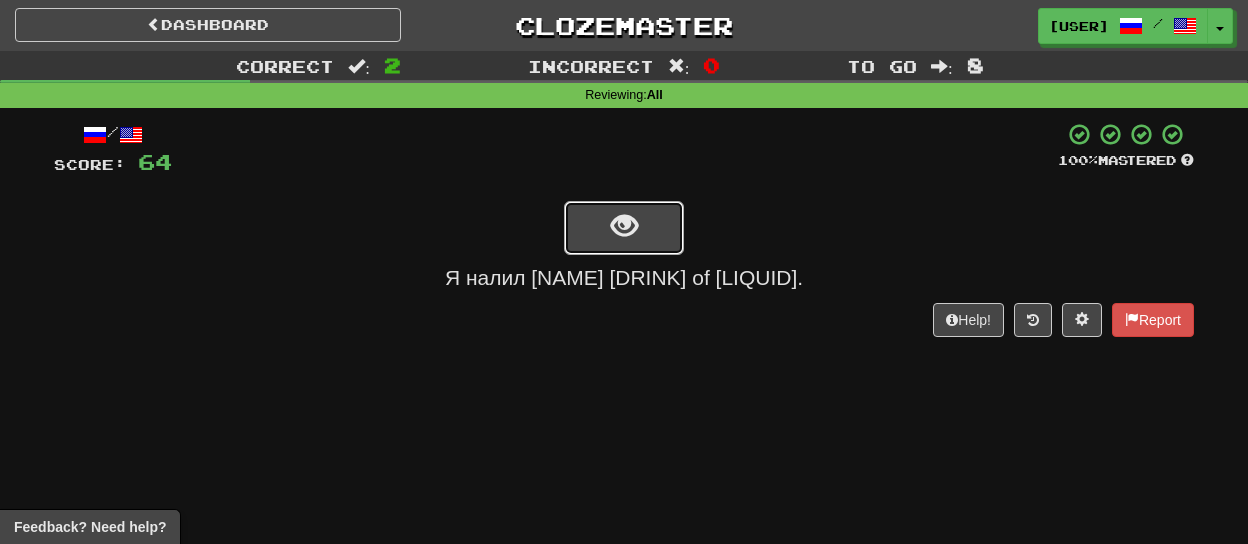 click at bounding box center (624, 226) 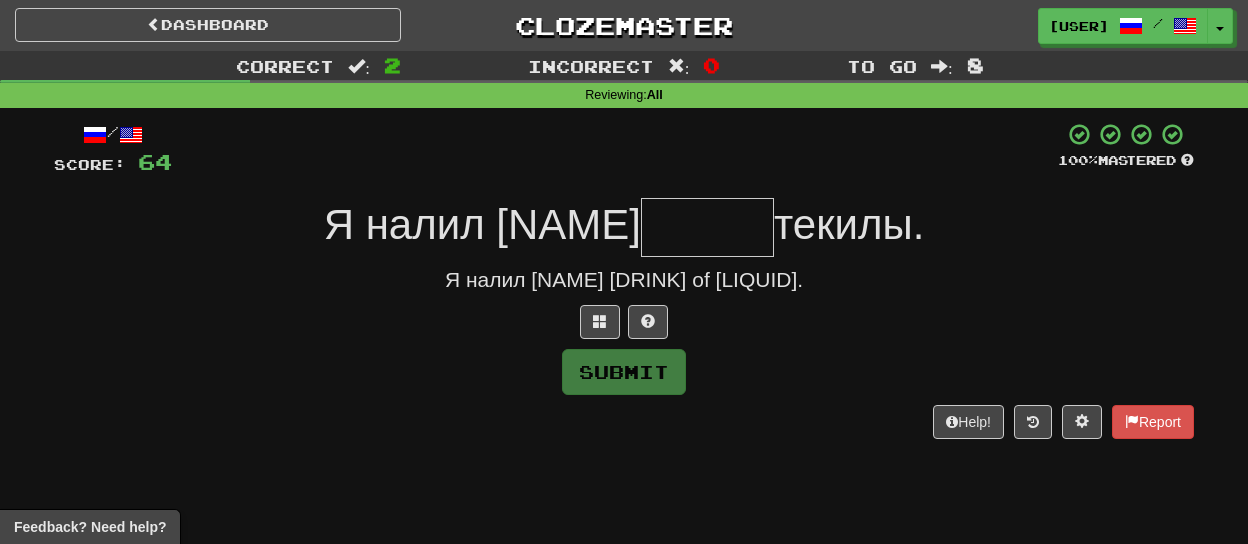 type on "*****" 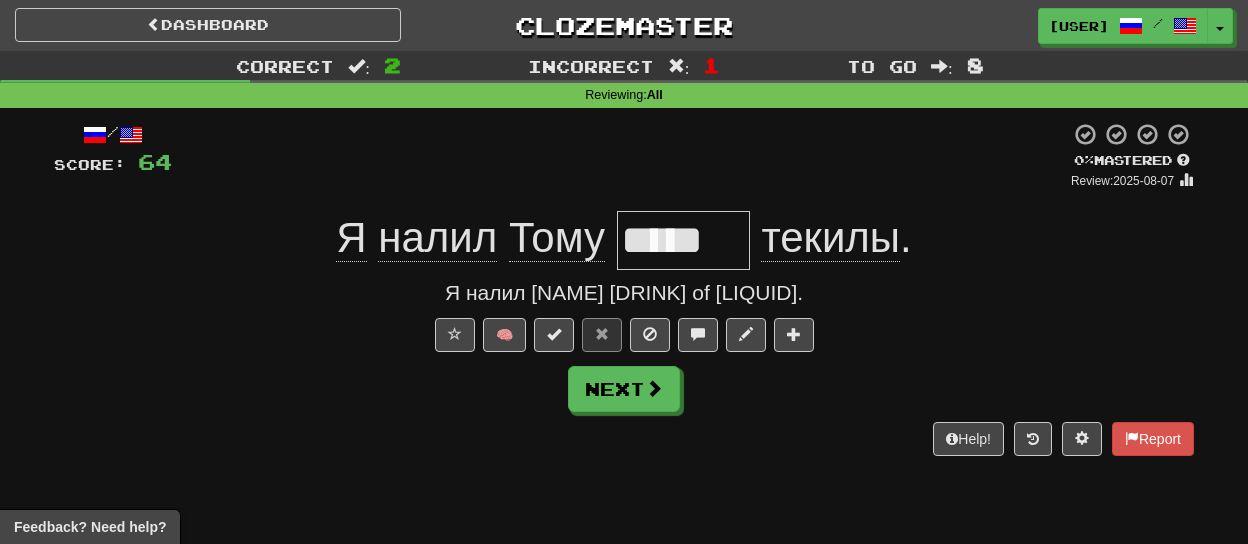 click on "*****" at bounding box center (683, 240) 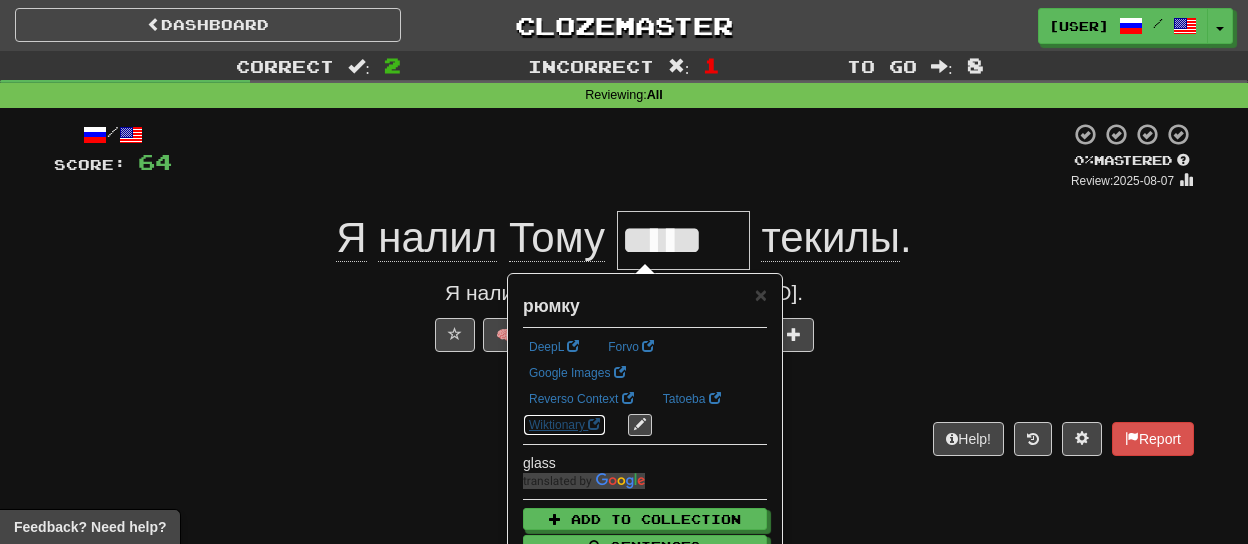 click on "Wiktionary" at bounding box center [564, 425] 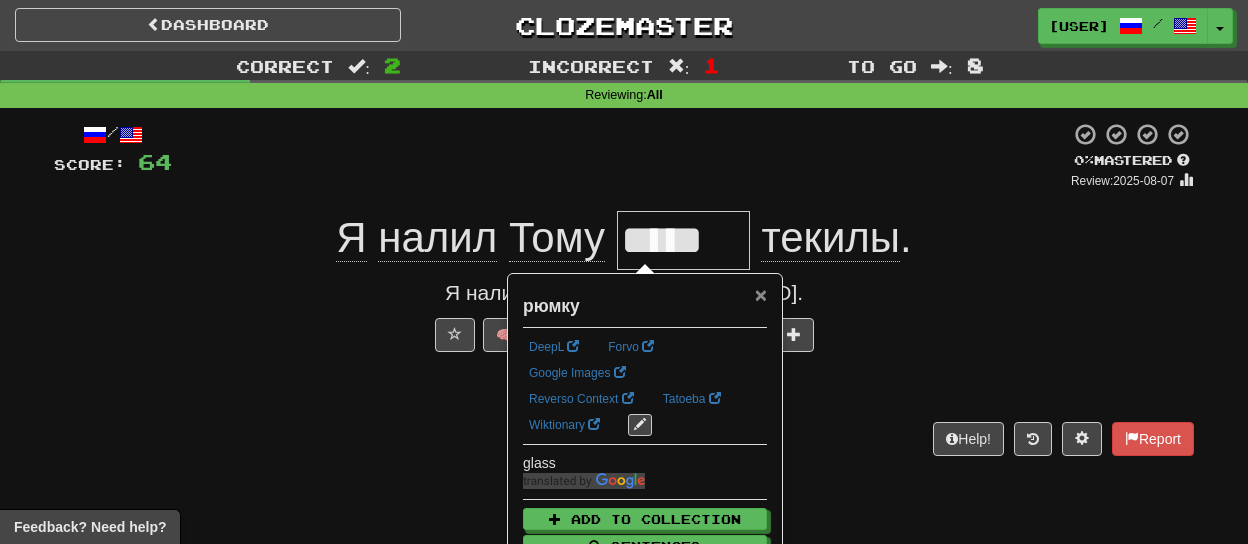 click on "×" at bounding box center (761, 294) 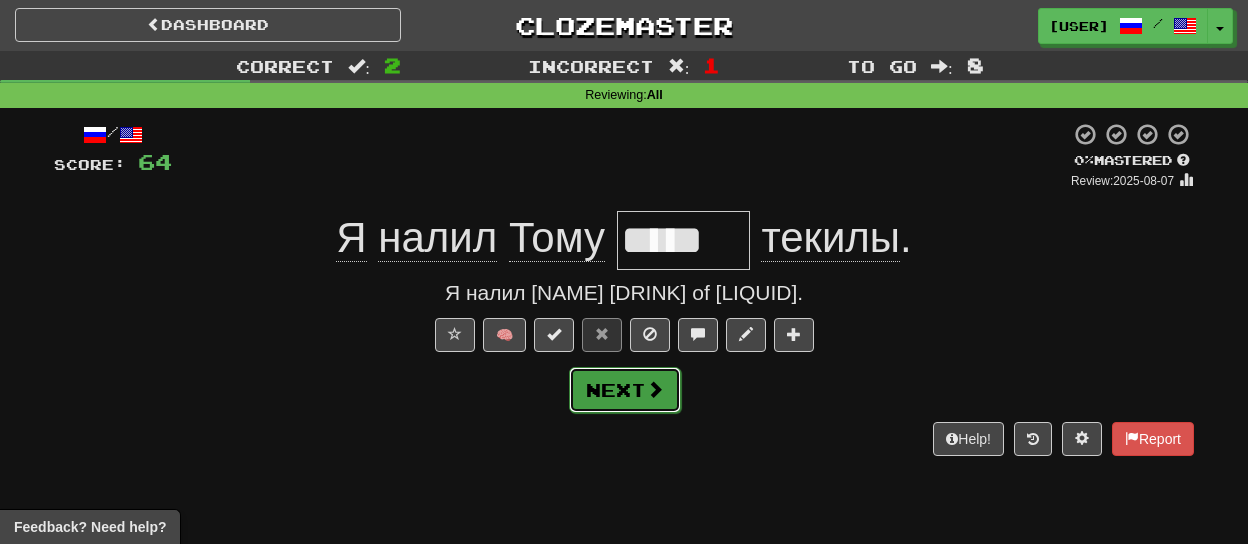 click on "Next" at bounding box center [625, 390] 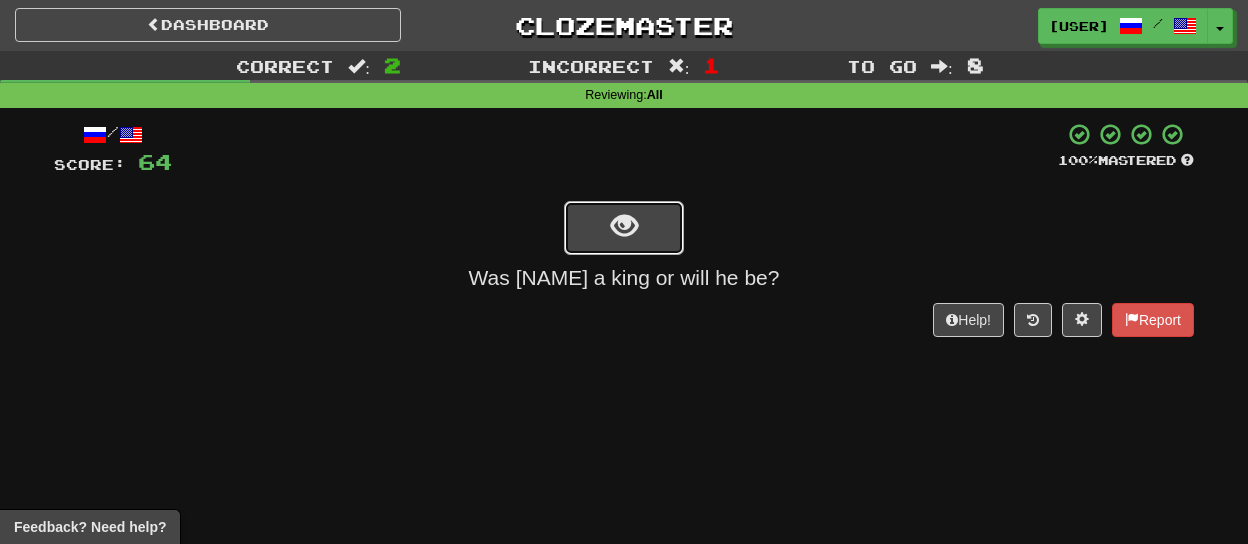 click at bounding box center (624, 228) 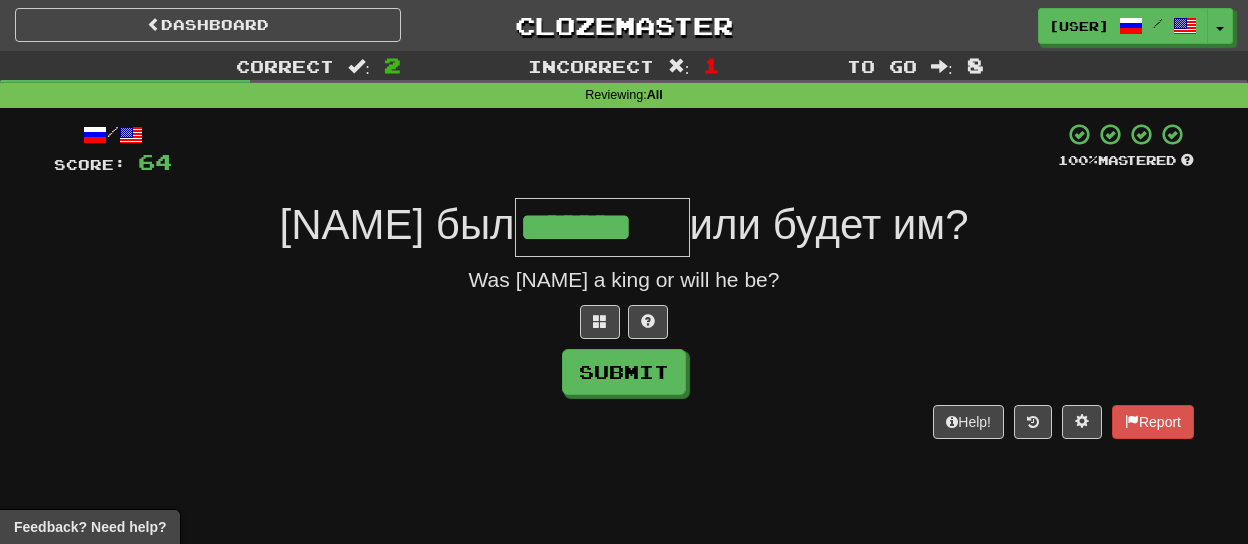 type on "*******" 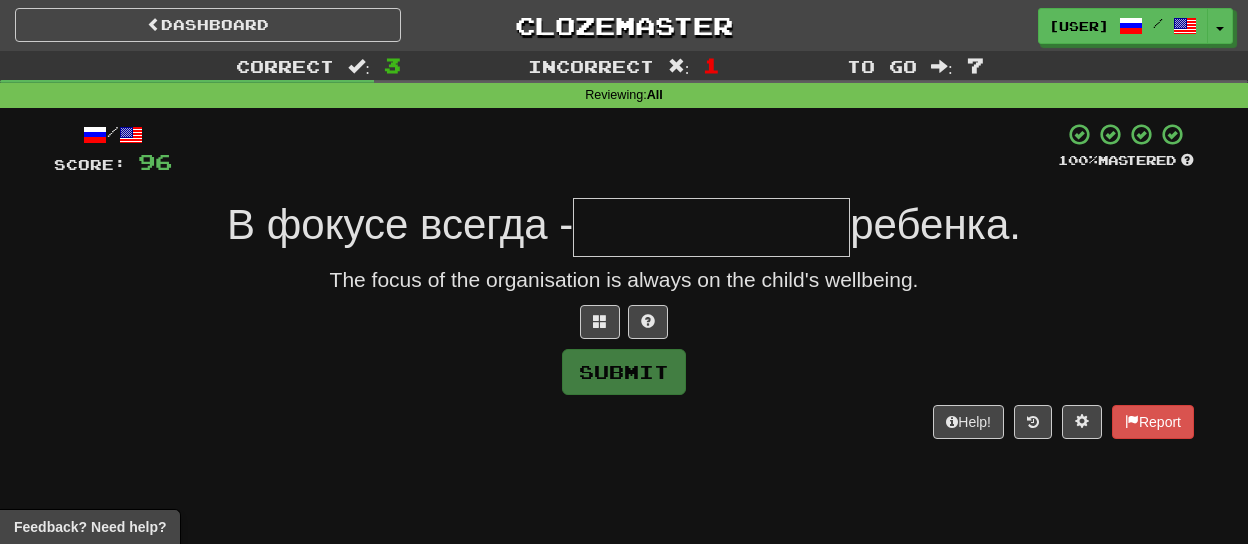 type on "*" 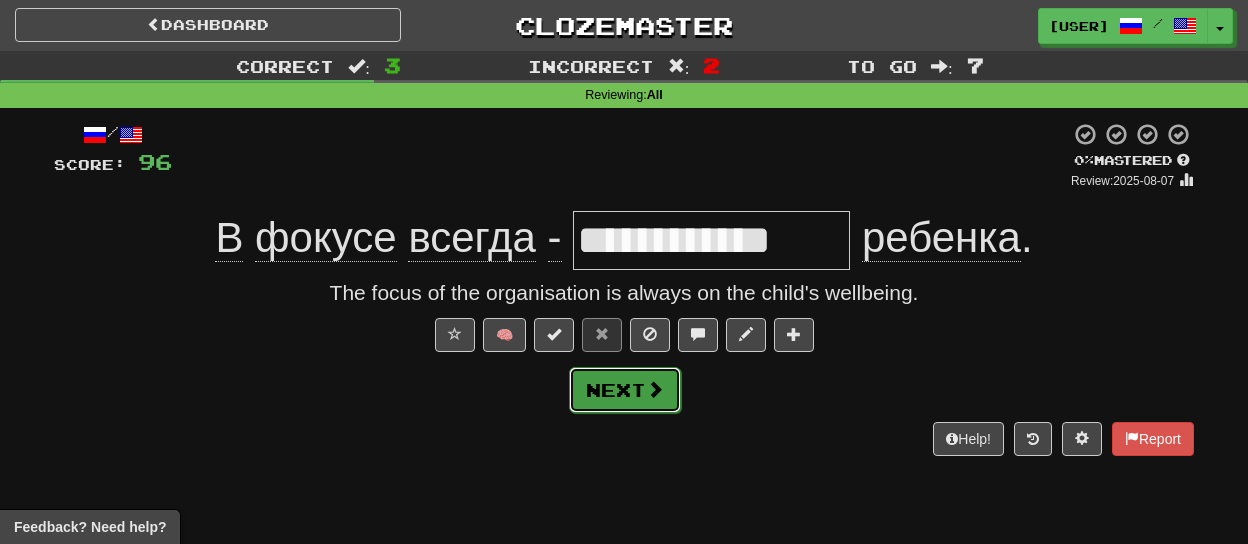 click on "Next" at bounding box center (625, 390) 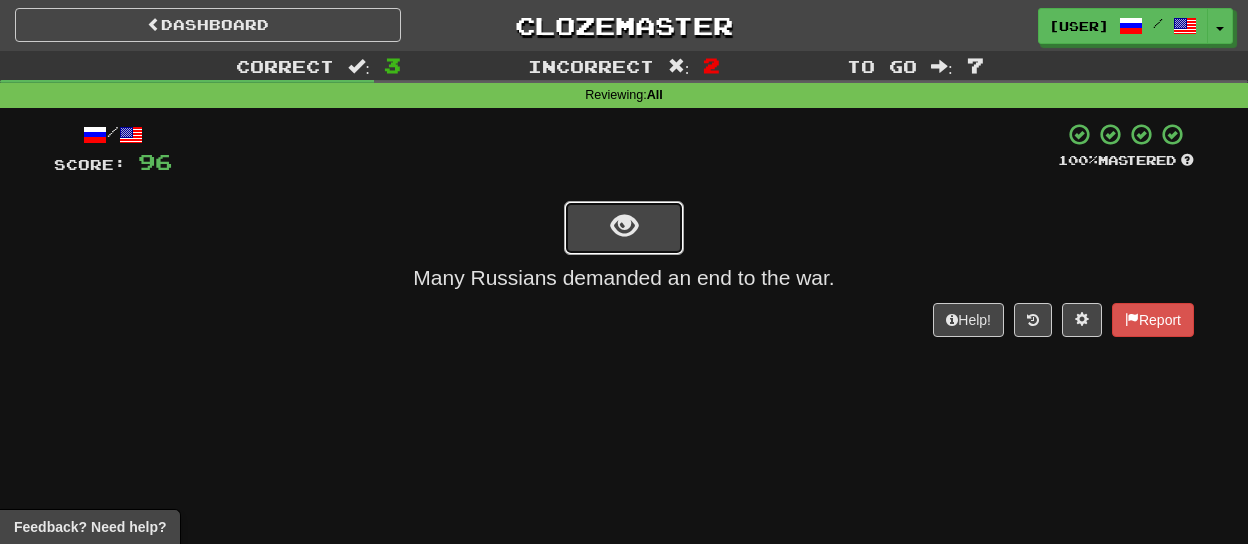 click at bounding box center (624, 226) 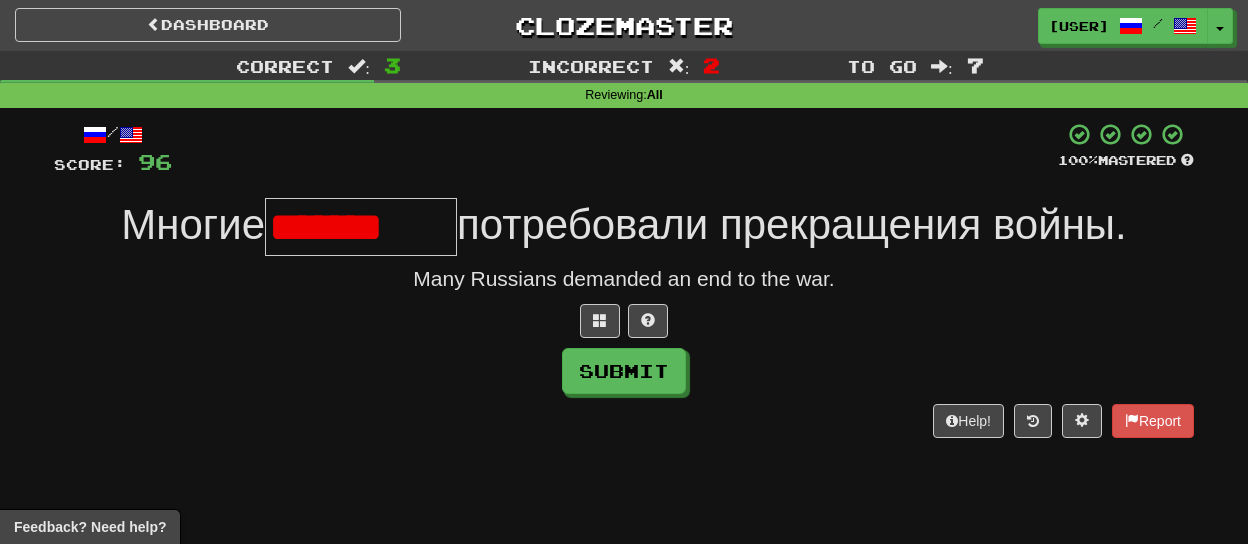scroll, scrollTop: 0, scrollLeft: 0, axis: both 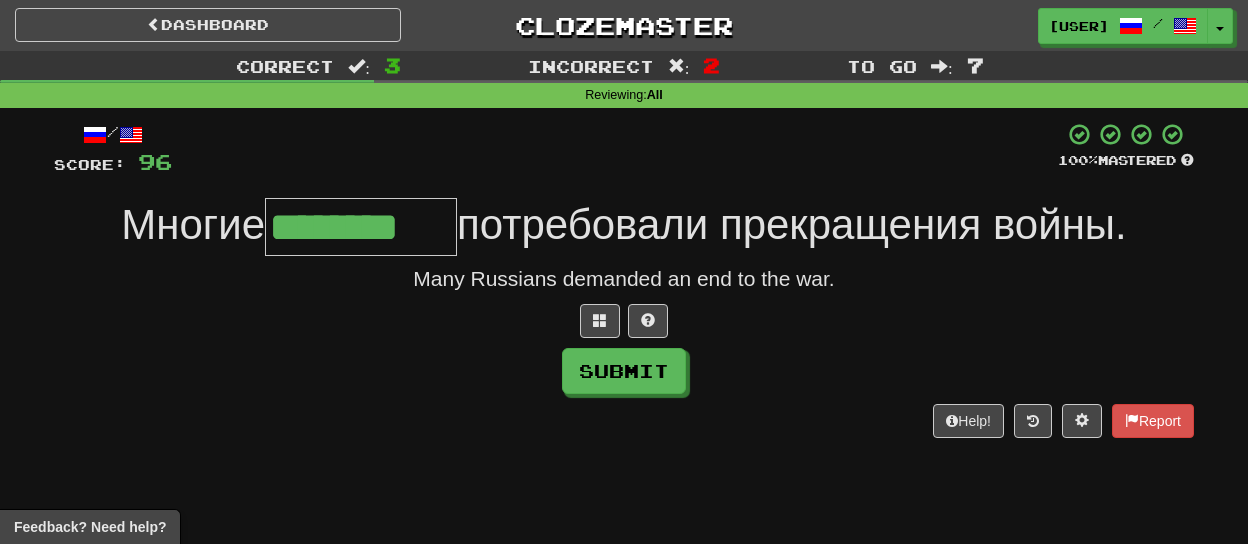 type on "********" 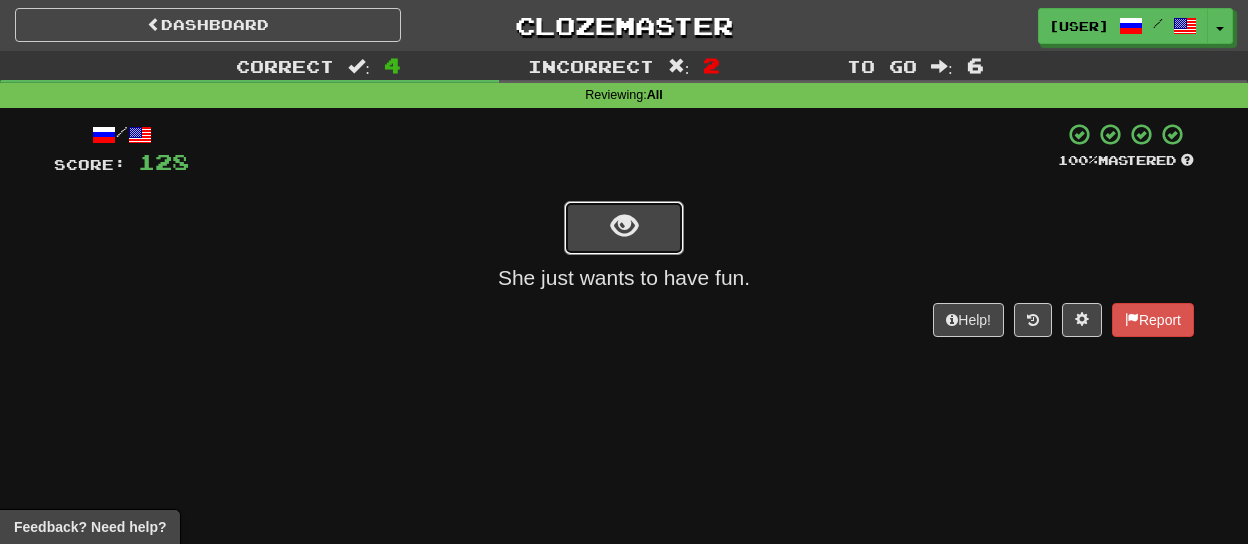 click at bounding box center (624, 226) 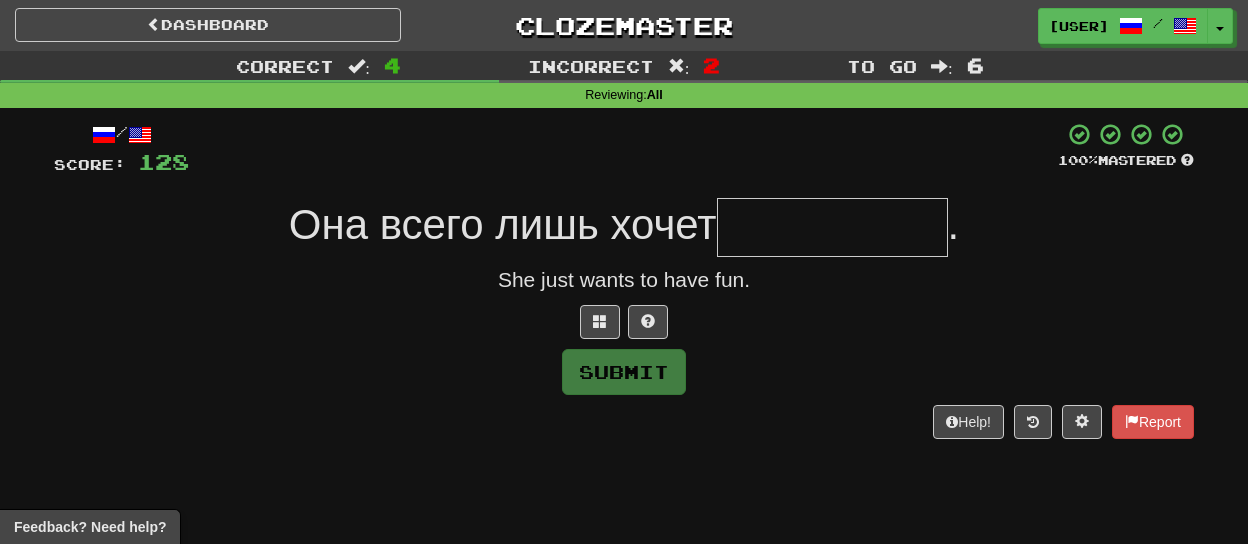 type on "*" 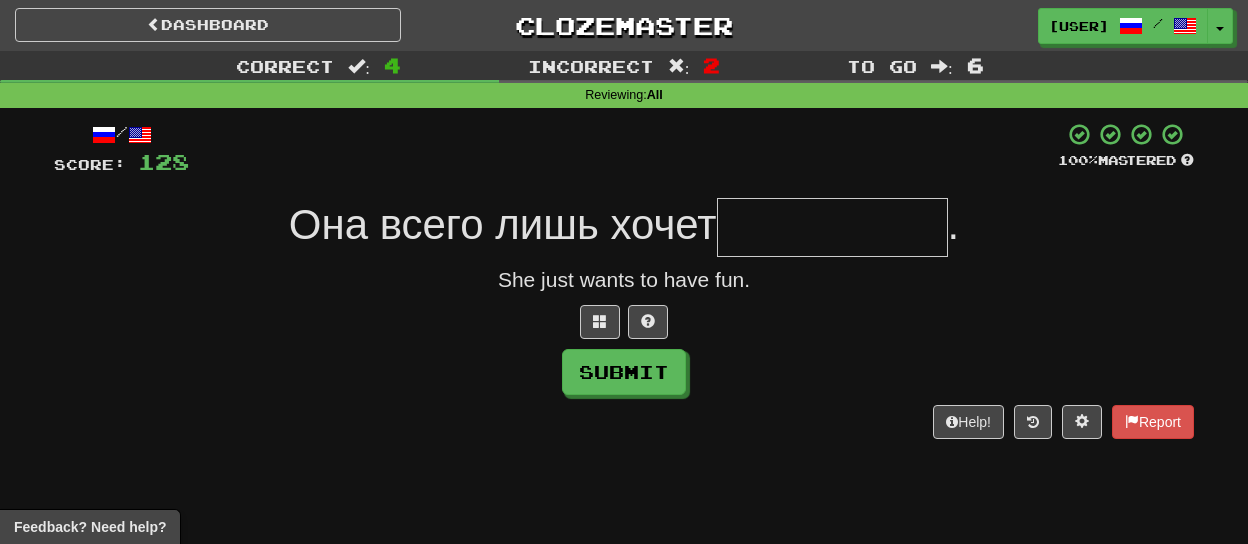 type on "*" 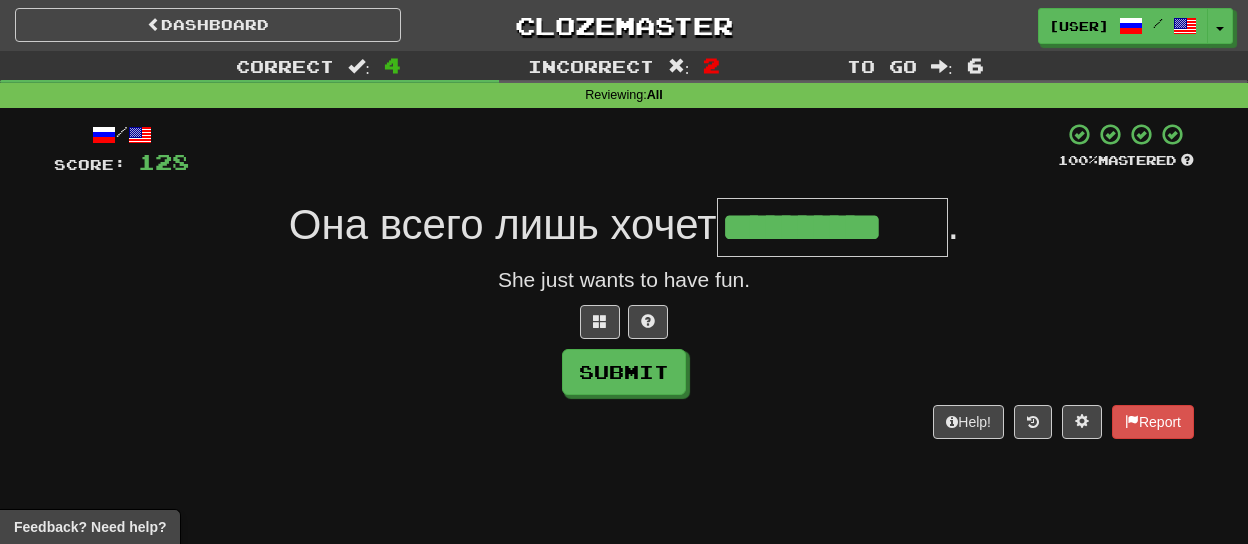 type on "**********" 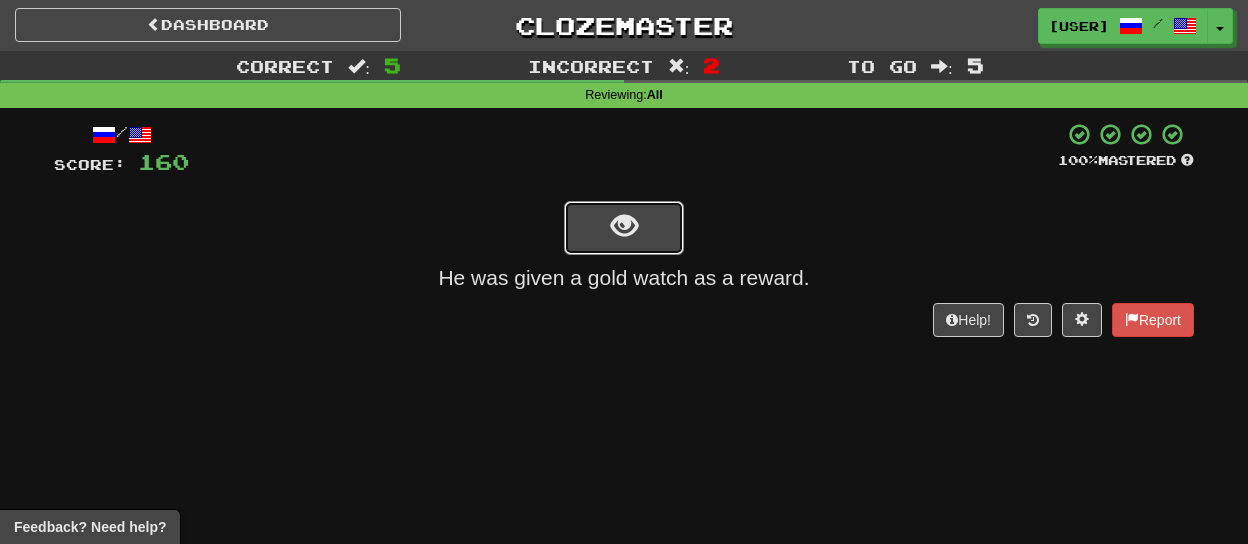 click at bounding box center [624, 226] 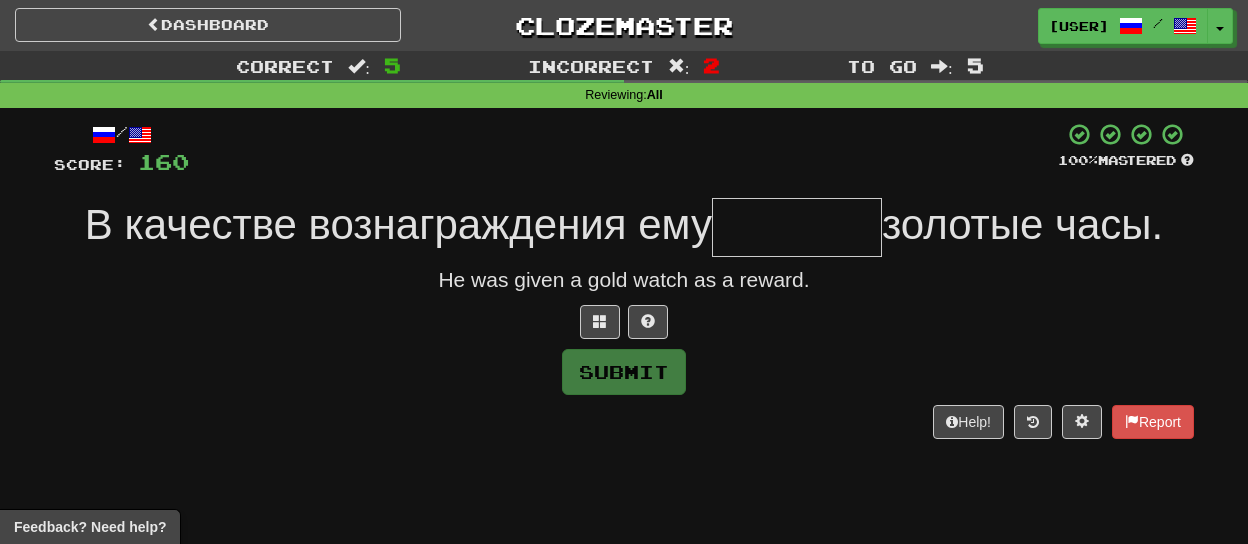 type on "*" 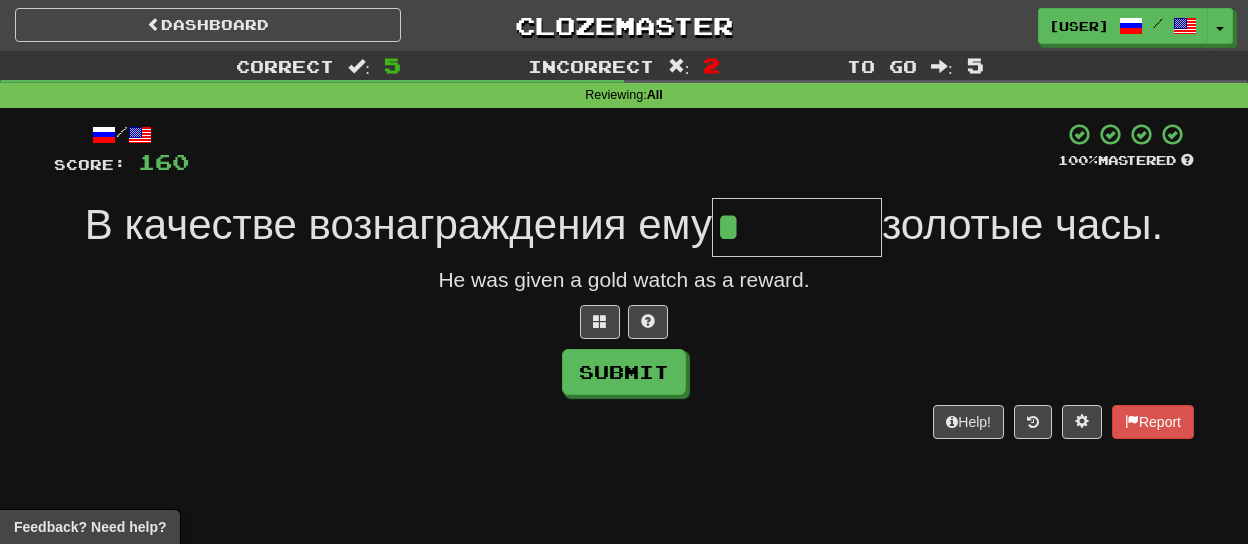 type on "*******" 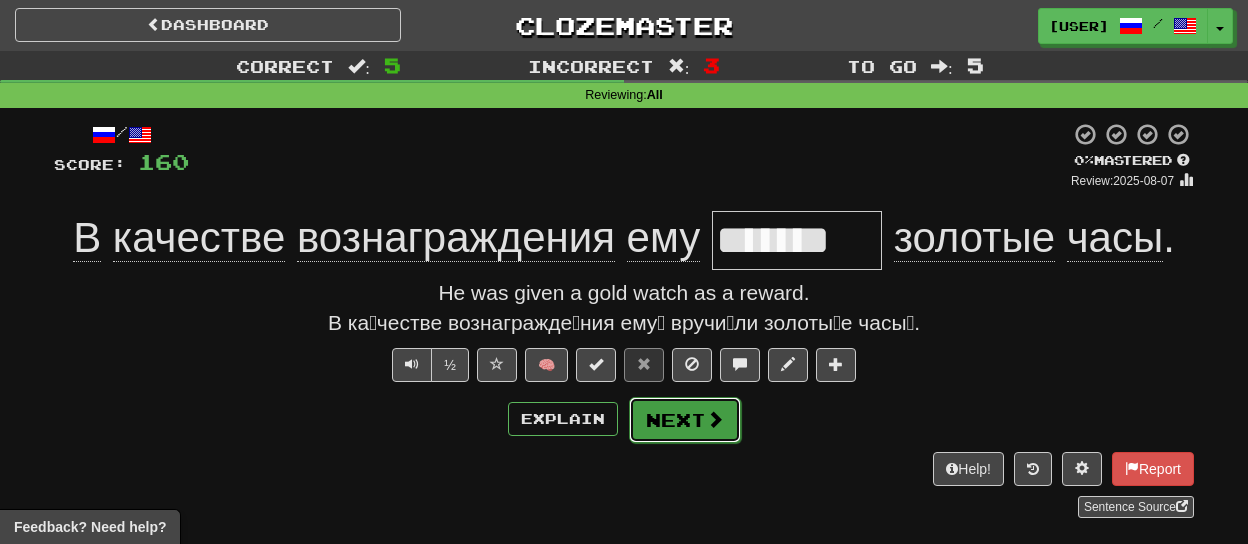 click on "Next" at bounding box center (685, 420) 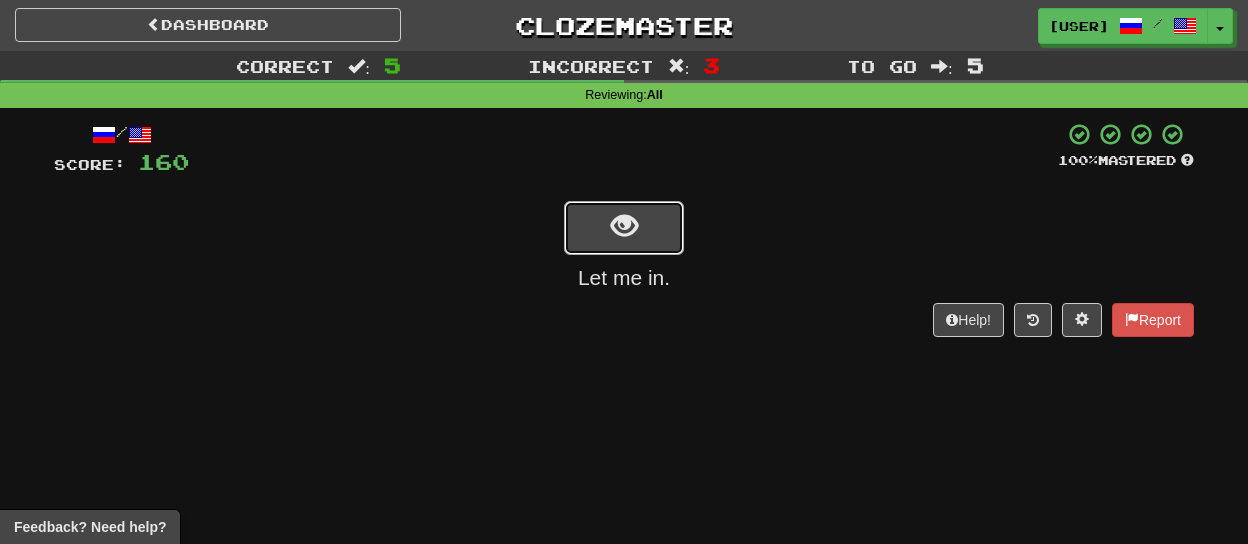 click at bounding box center (624, 228) 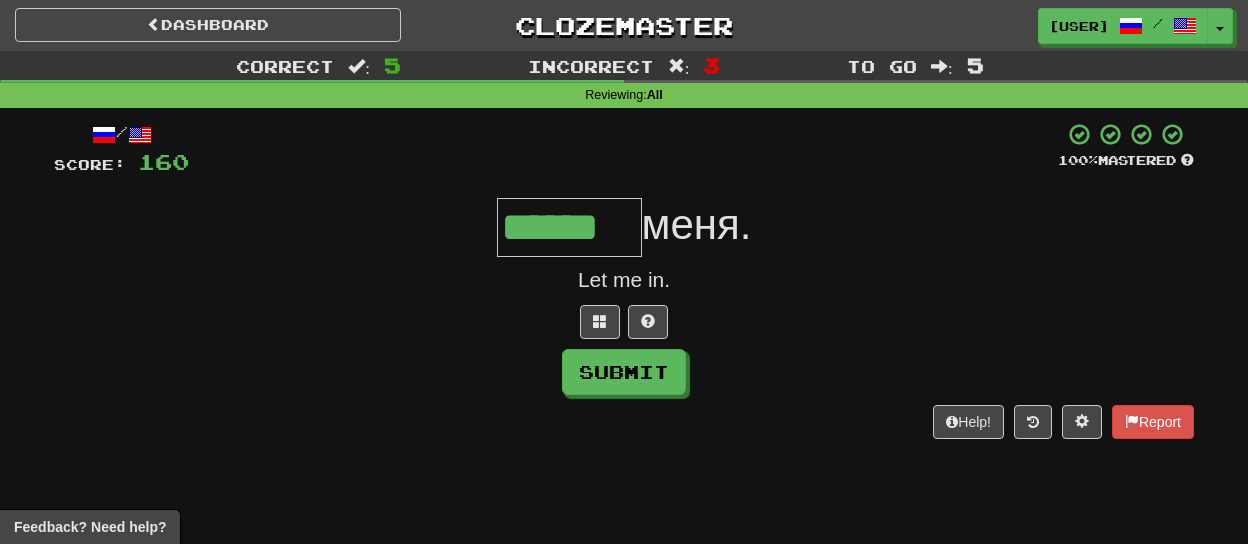 type on "******" 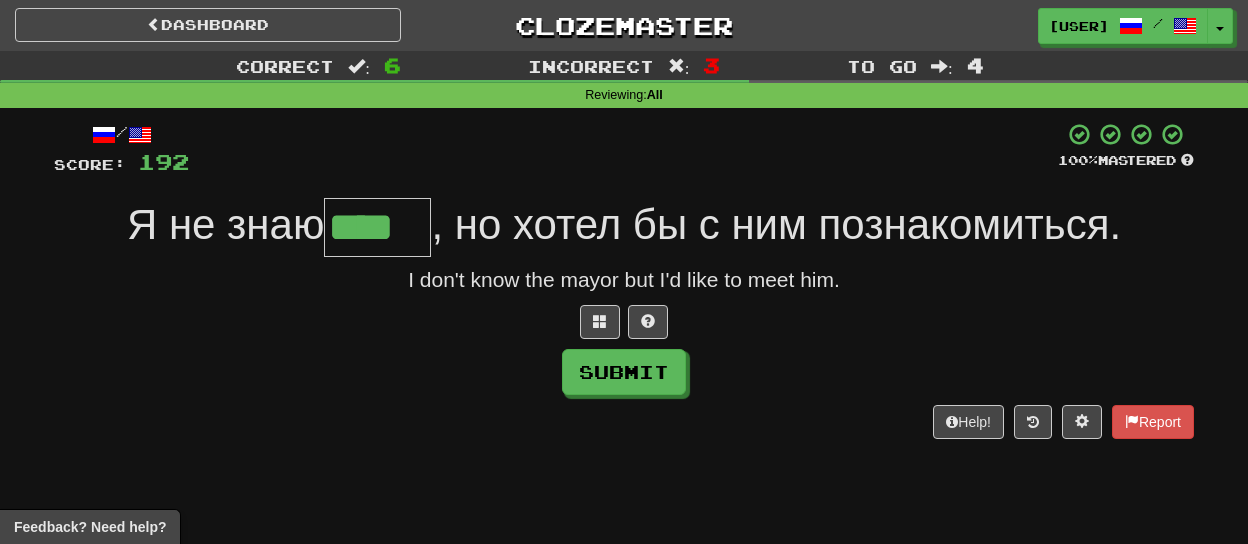 type on "****" 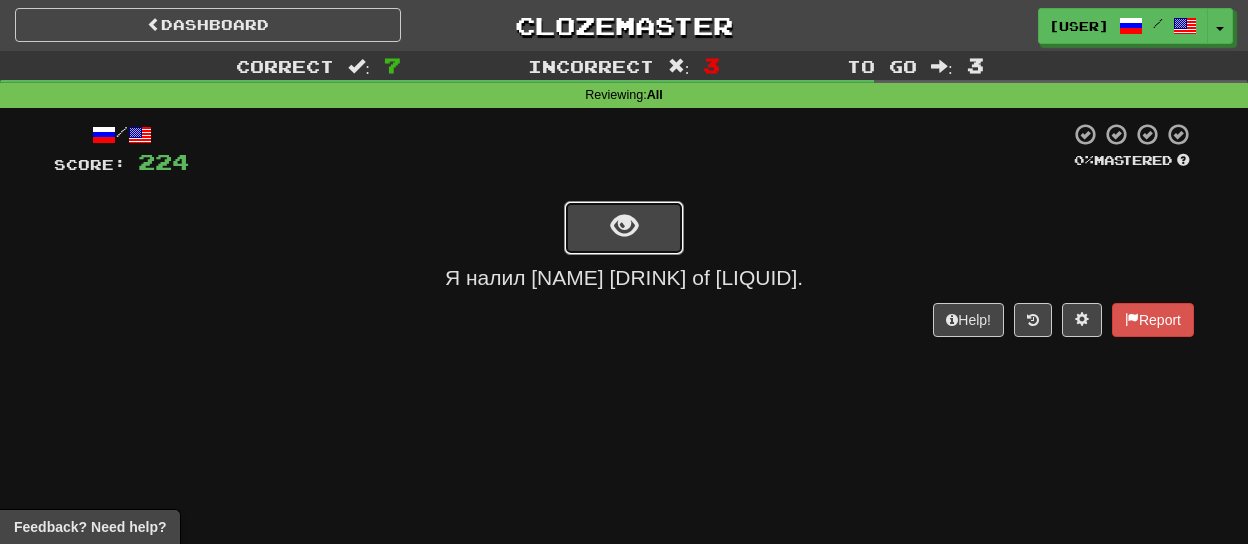 click at bounding box center (624, 228) 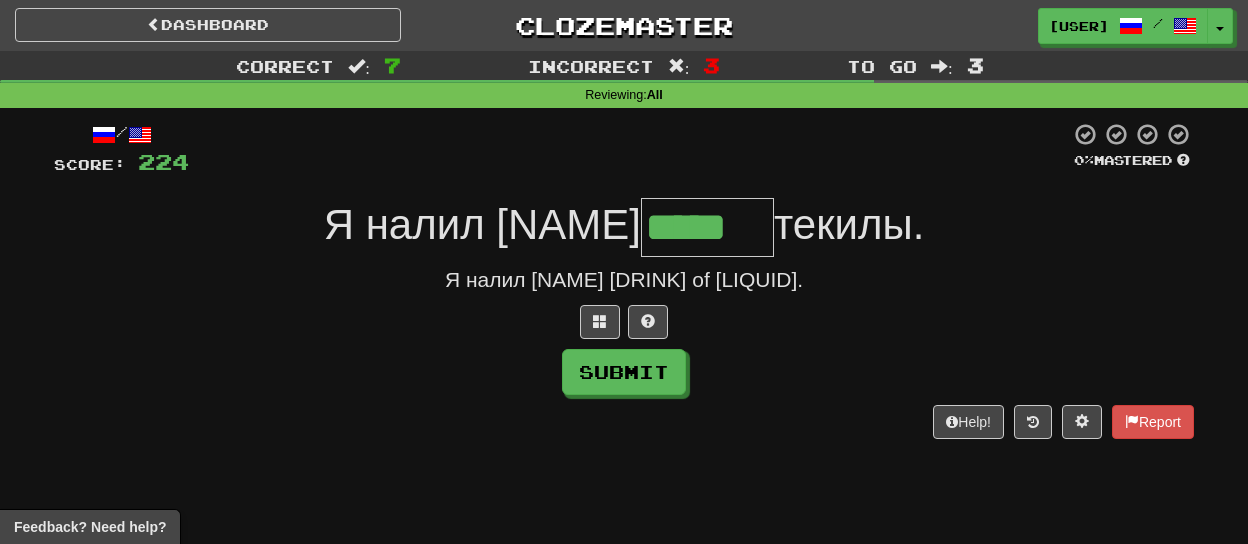type on "*****" 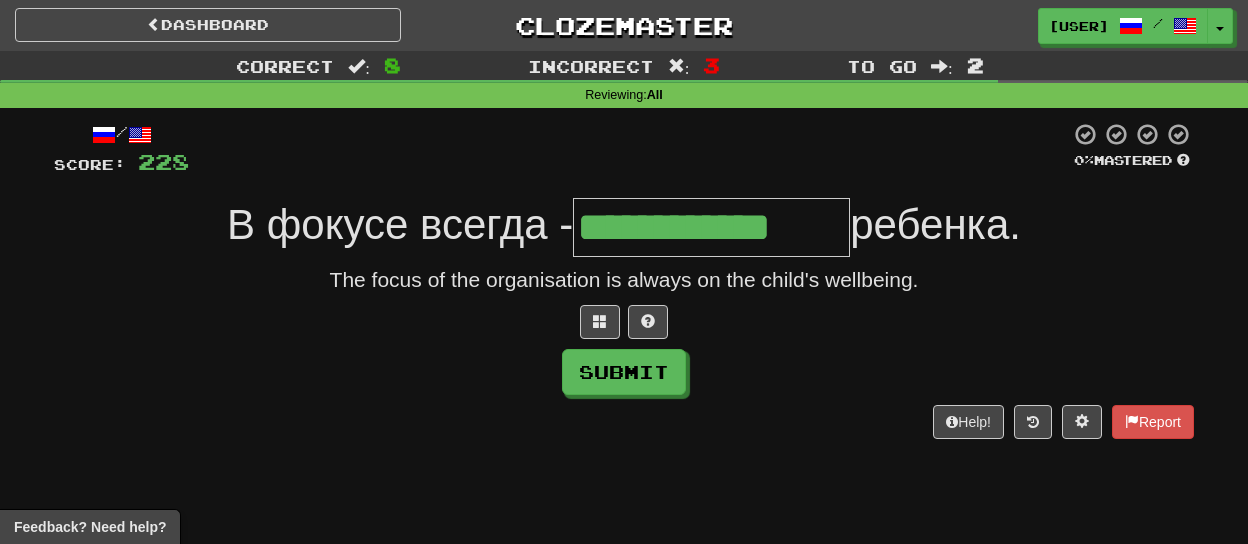 type on "**********" 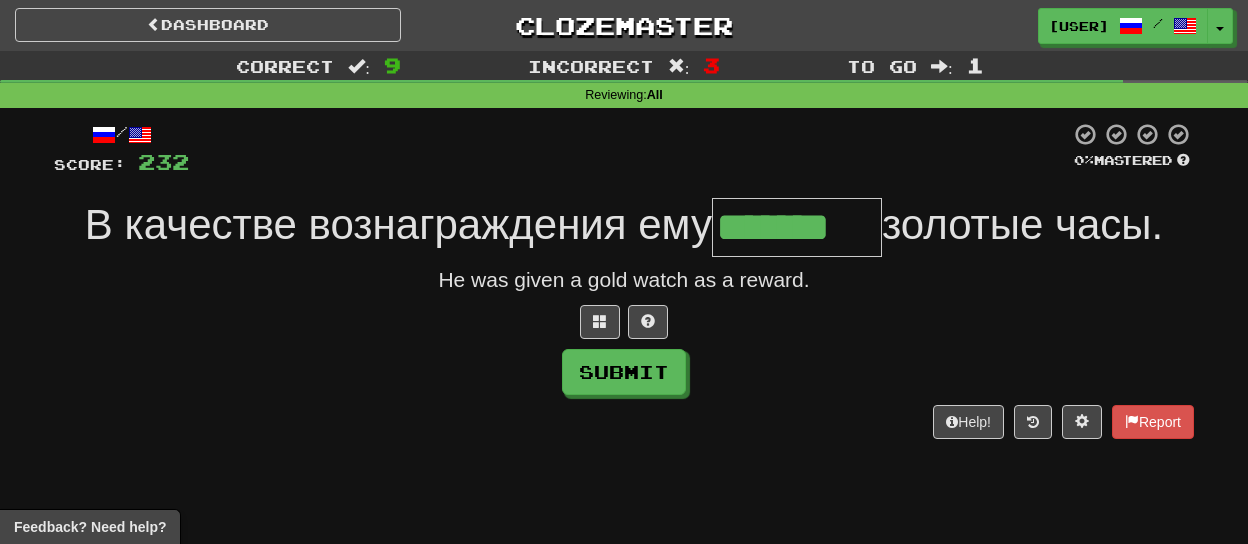 type on "*******" 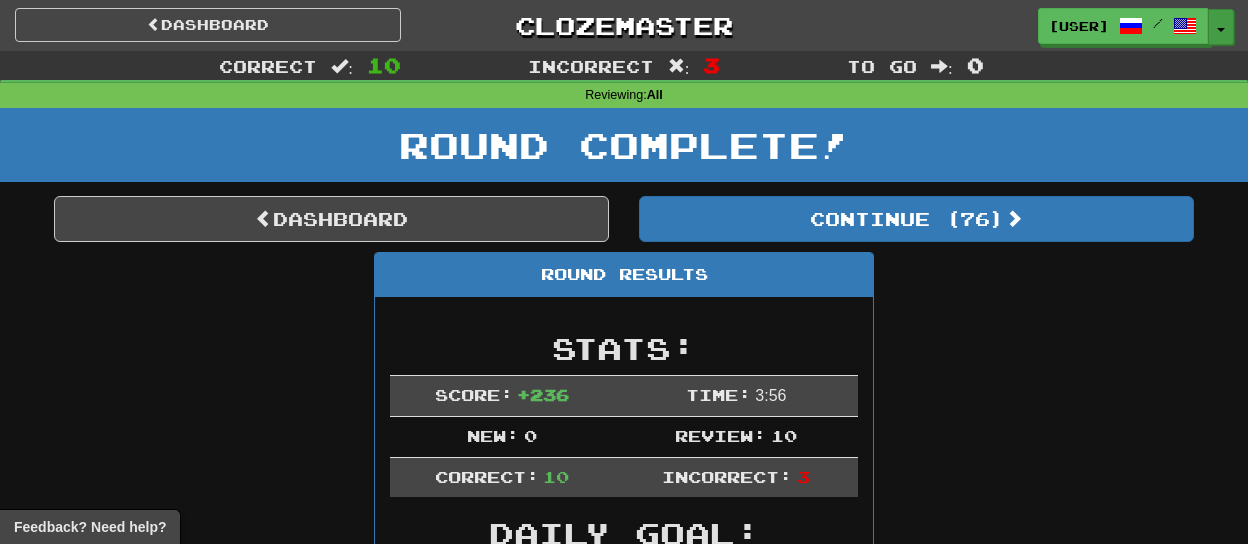 click on "Toggle Dropdown" at bounding box center [1221, 27] 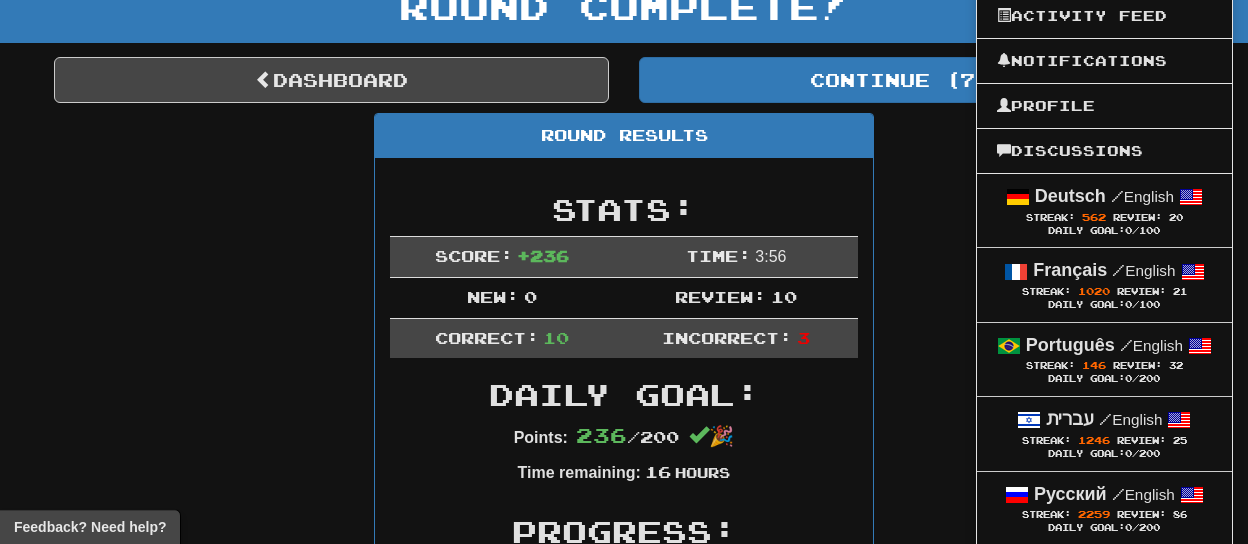 scroll, scrollTop: 156, scrollLeft: 0, axis: vertical 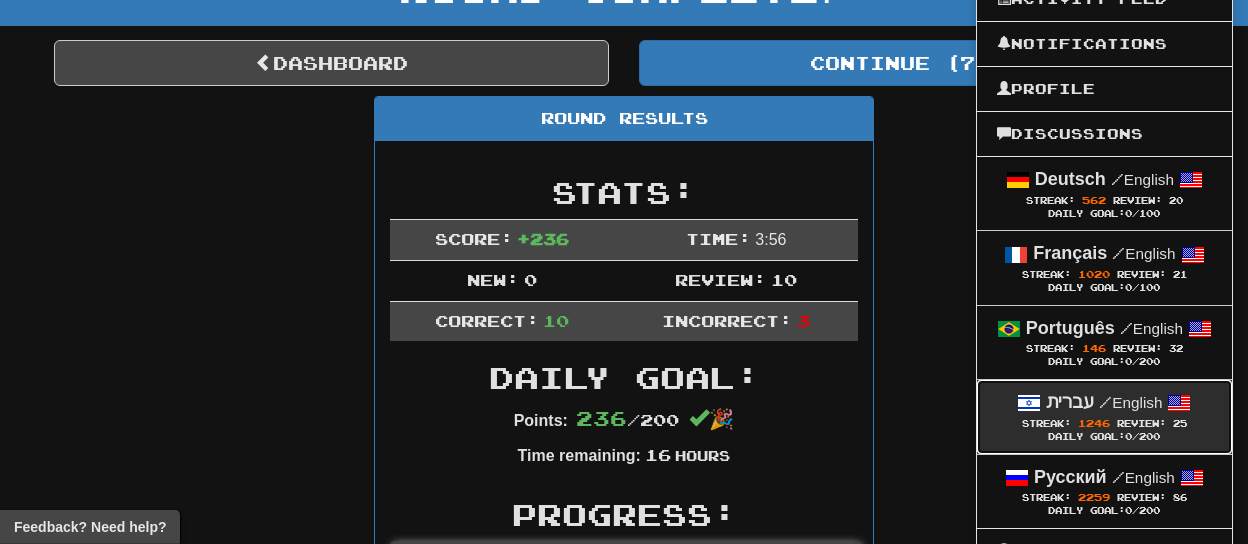 click on "/
English" at bounding box center (1130, 402) 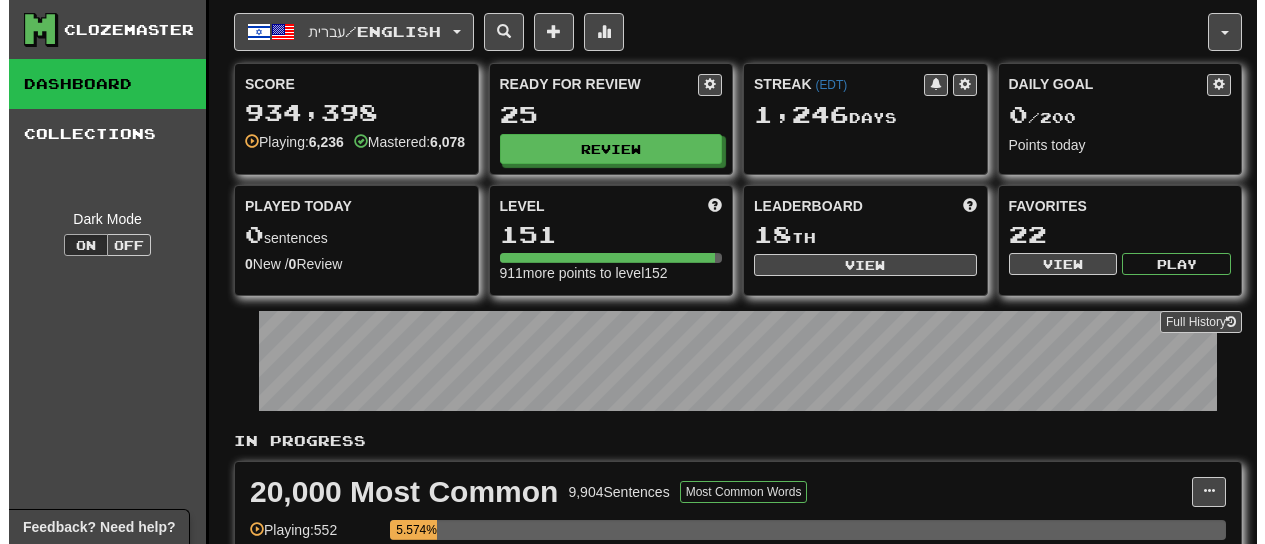 scroll, scrollTop: 0, scrollLeft: 0, axis: both 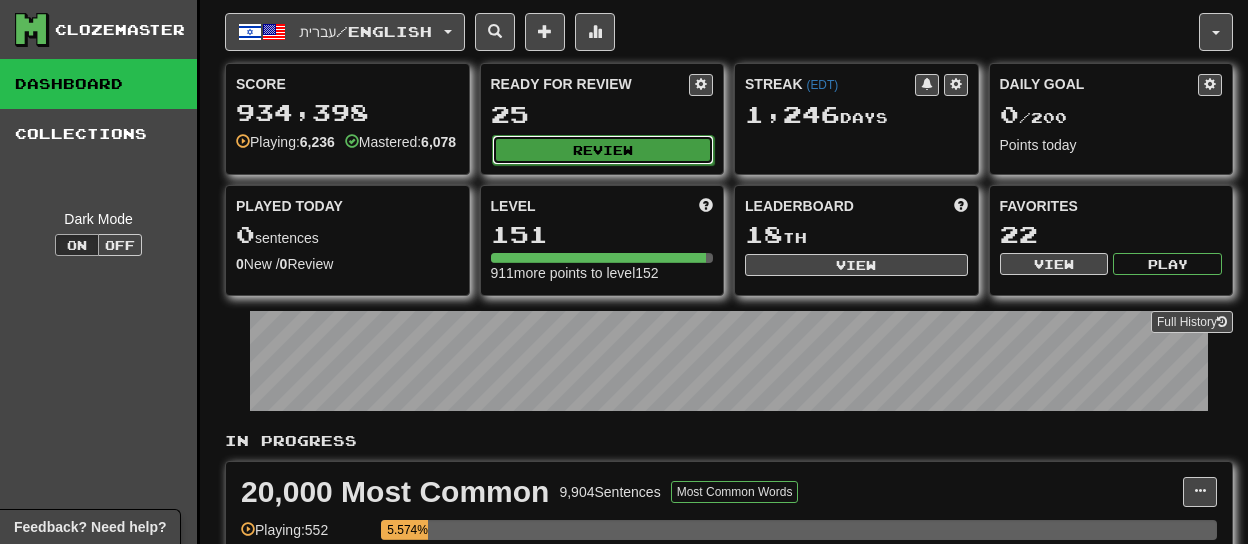 click on "Review" at bounding box center (603, 150) 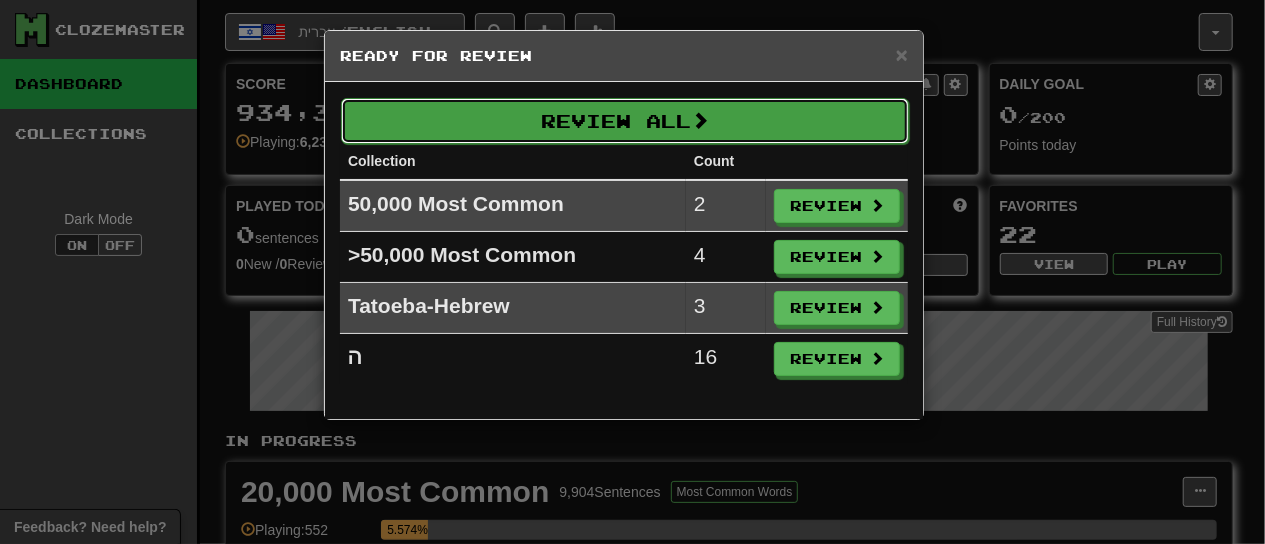 click on "Review All" at bounding box center [625, 121] 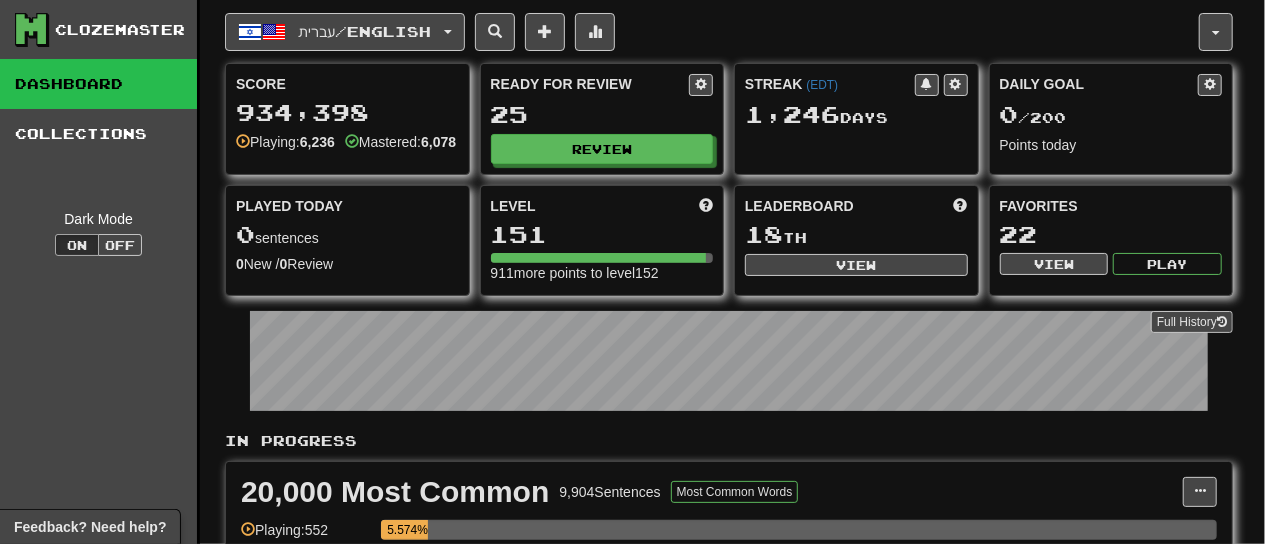select on "**" 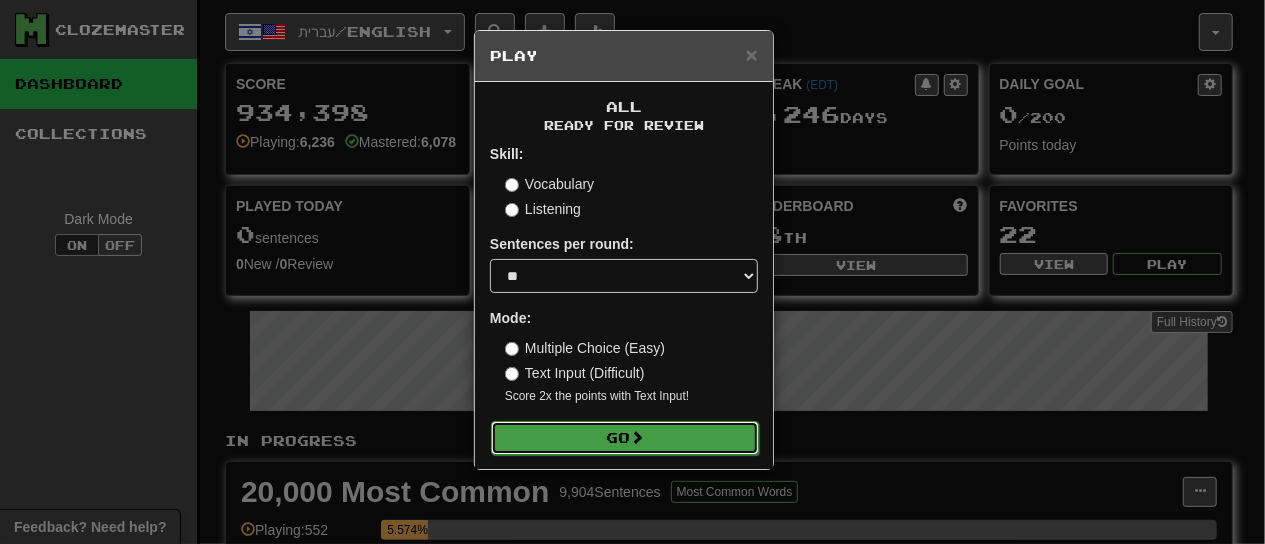 click on "Go" at bounding box center [625, 438] 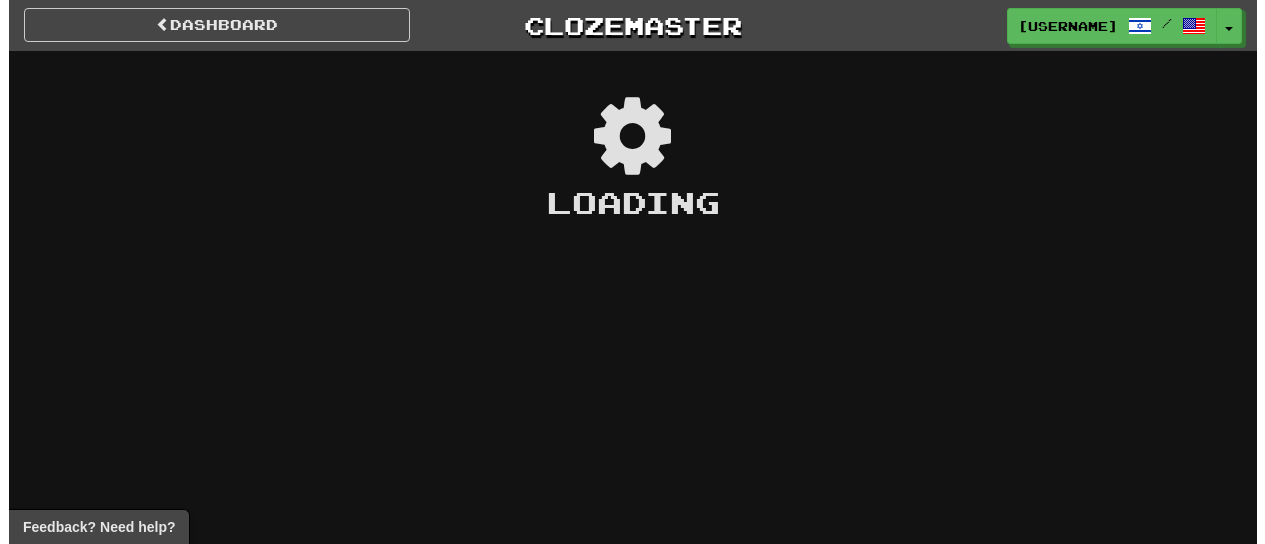 scroll, scrollTop: 0, scrollLeft: 0, axis: both 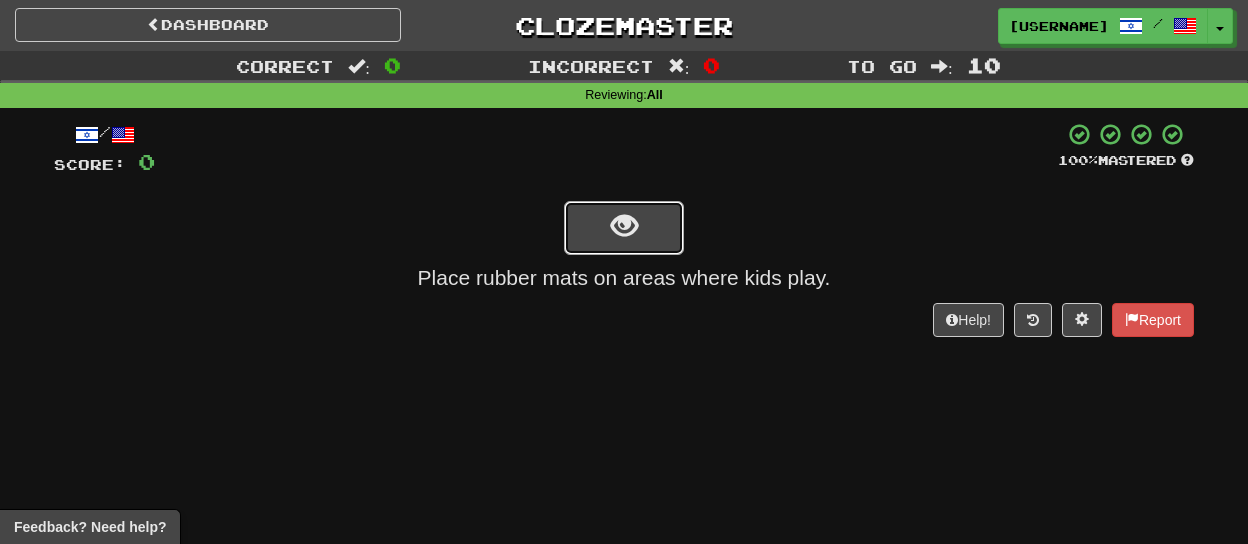 click at bounding box center (624, 228) 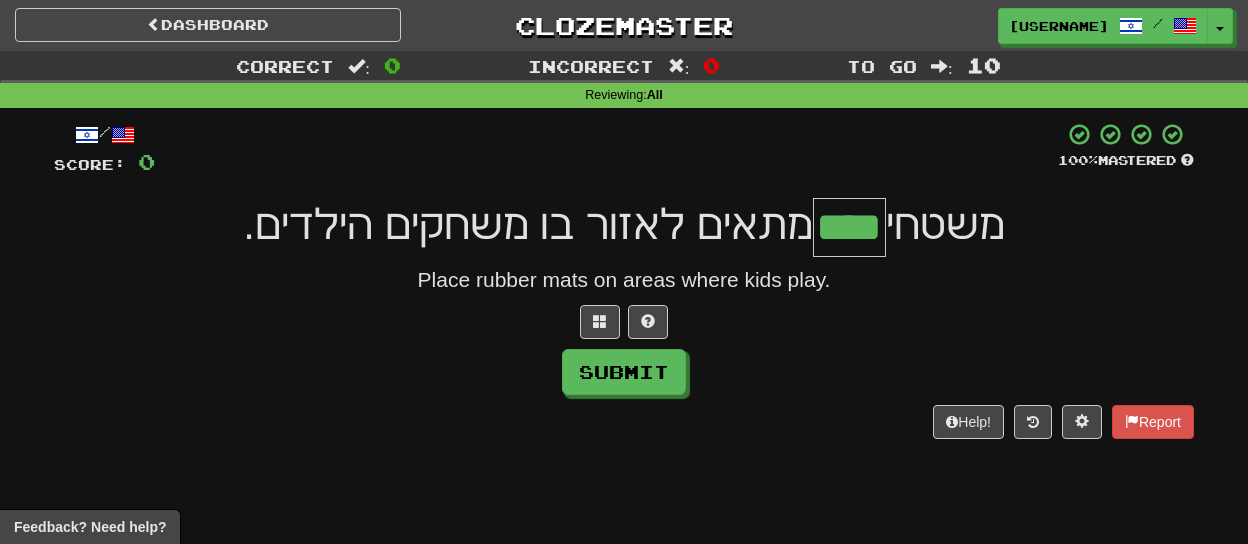 type on "****" 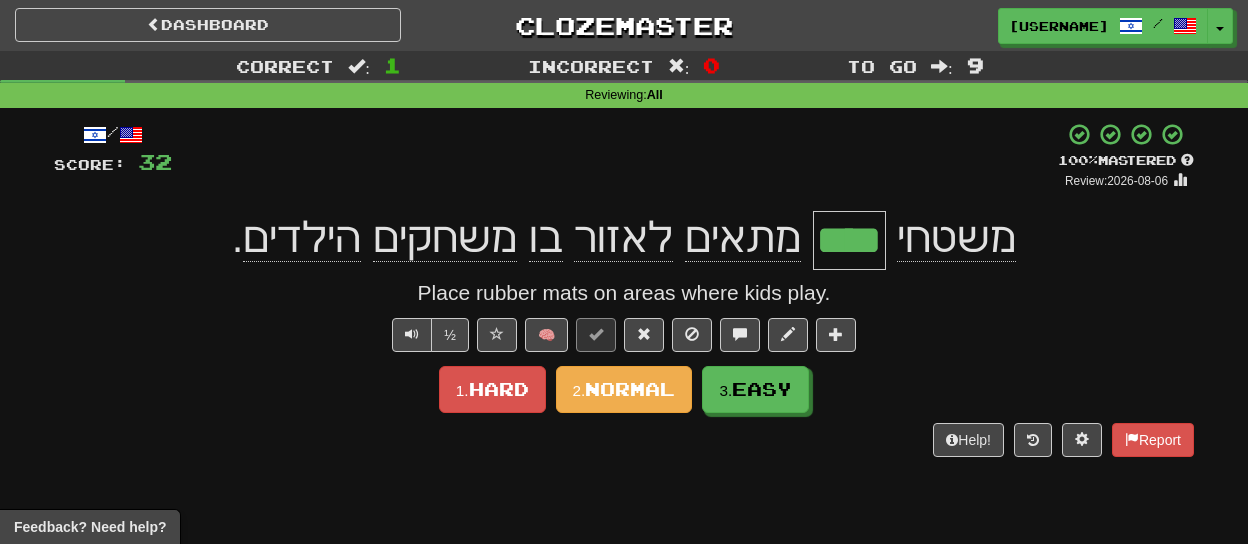 click on "****" at bounding box center (849, 240) 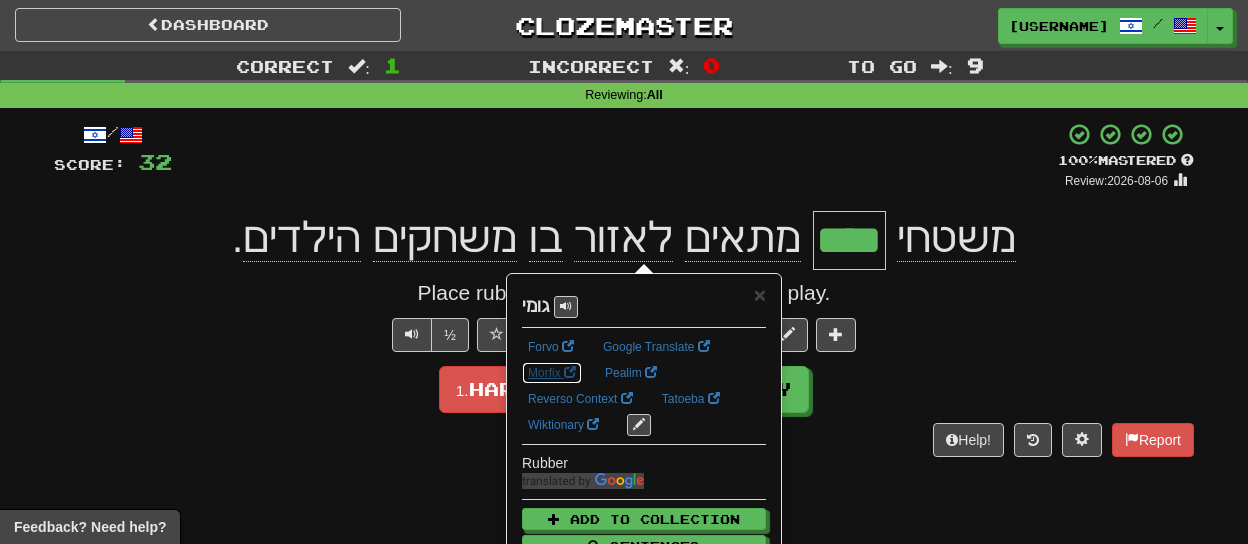 click on "Morfix" at bounding box center [552, 373] 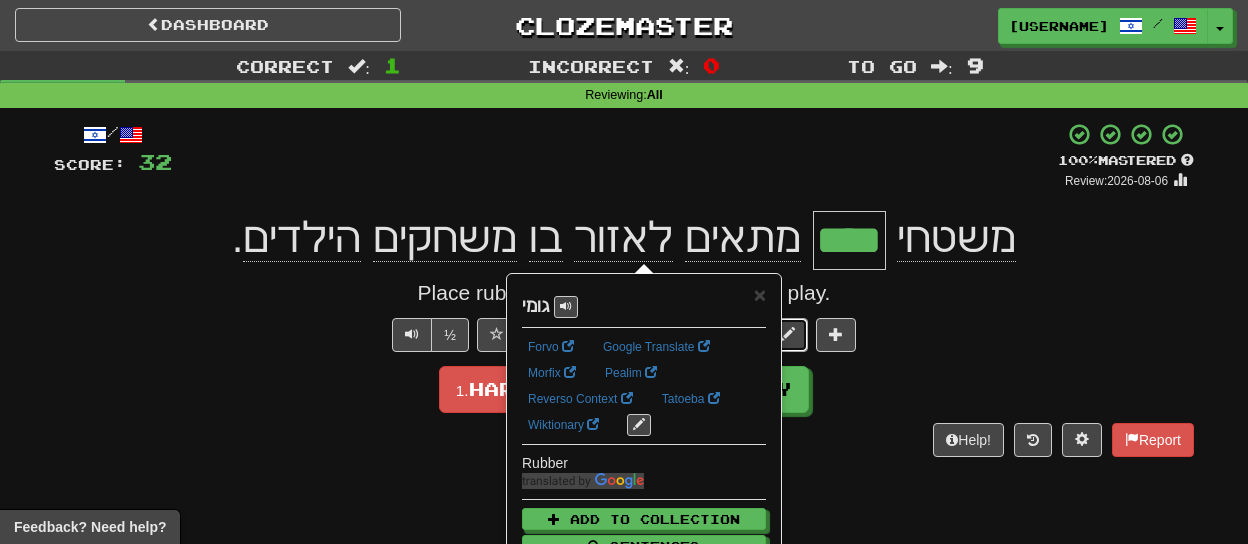 click at bounding box center (788, 335) 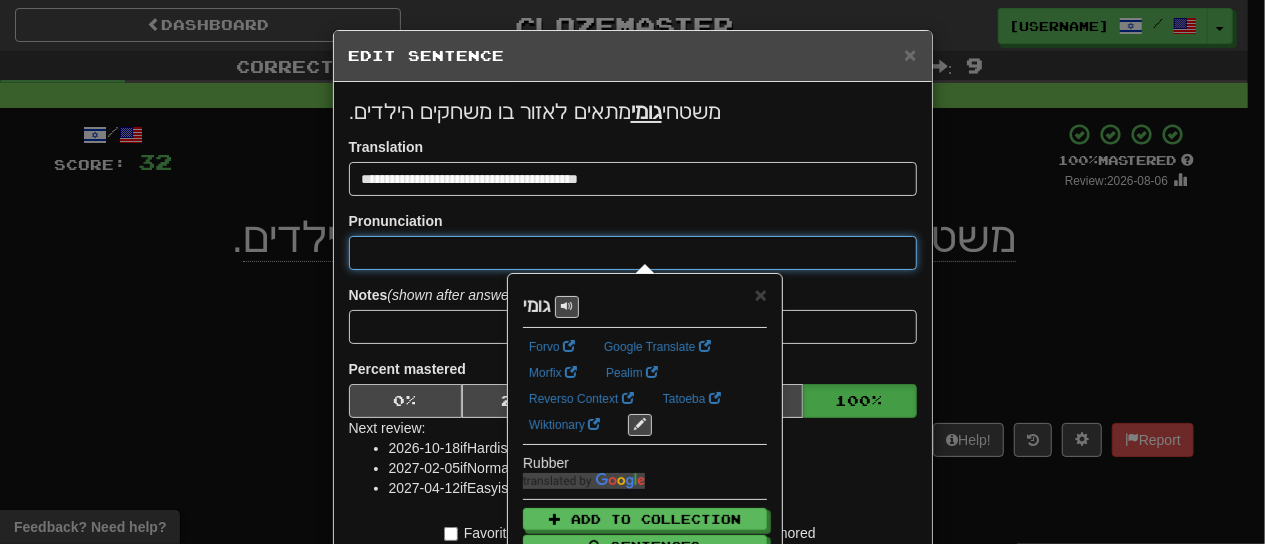 click at bounding box center (633, 253) 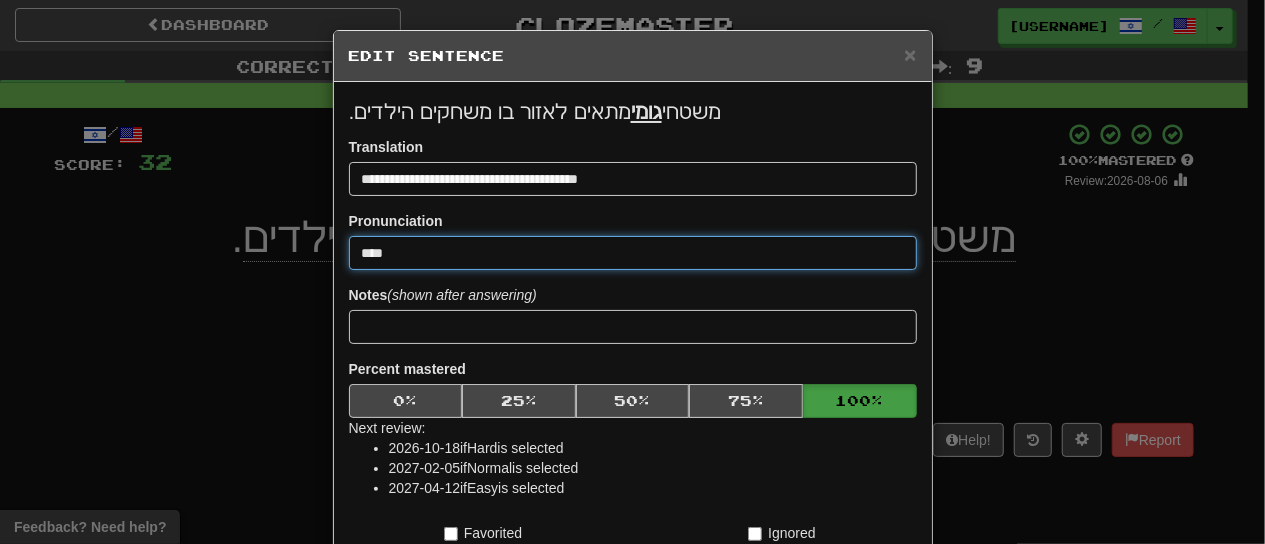 type on "****" 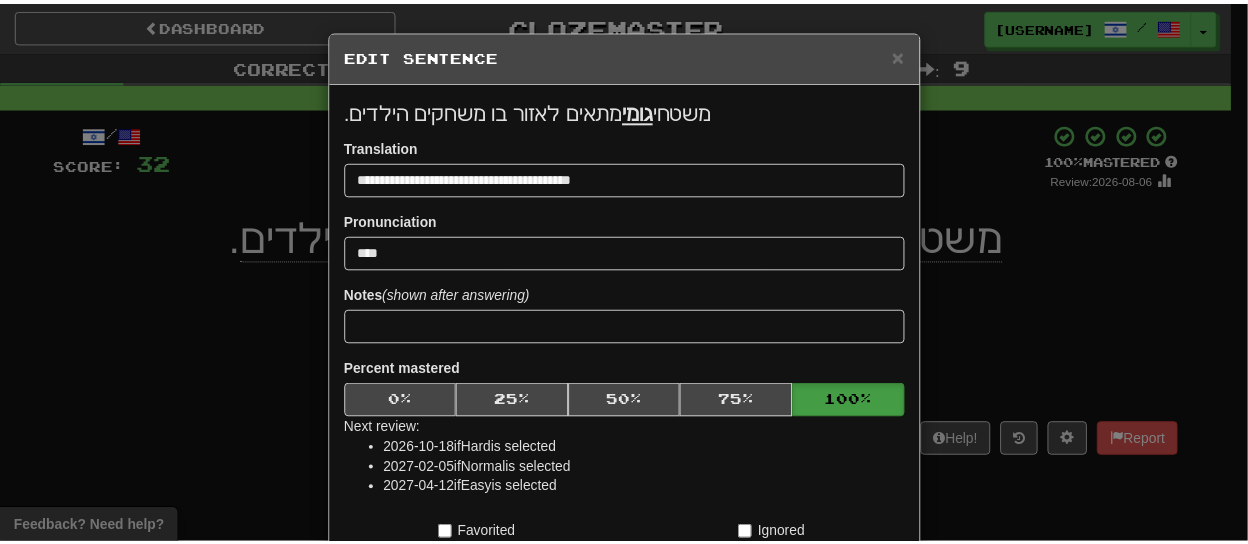 scroll, scrollTop: 312, scrollLeft: 0, axis: vertical 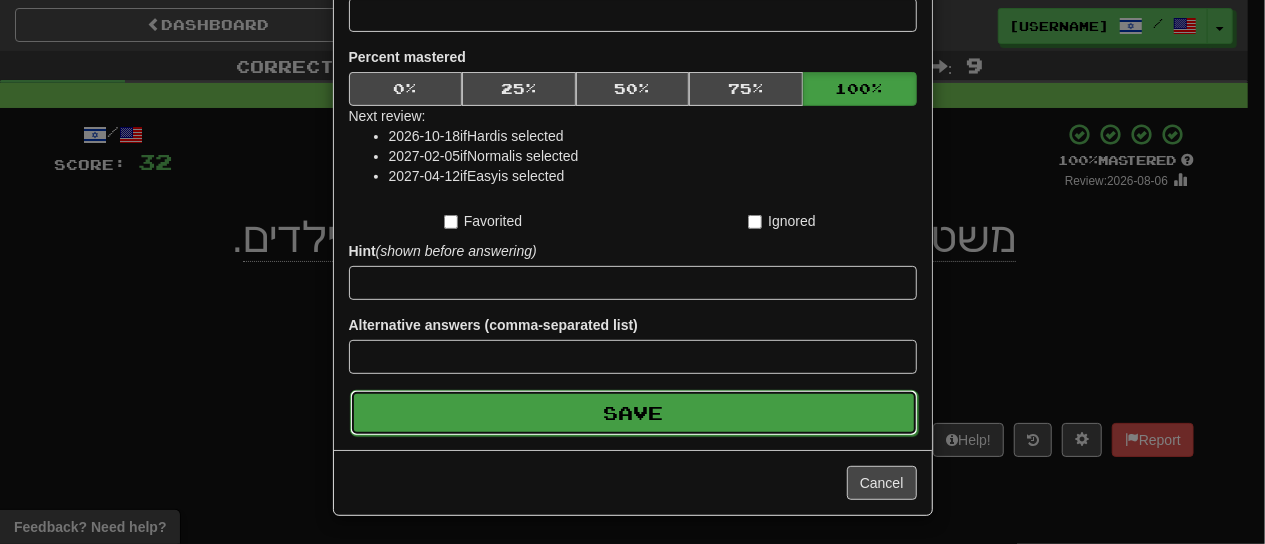 click on "Save" at bounding box center (634, 413) 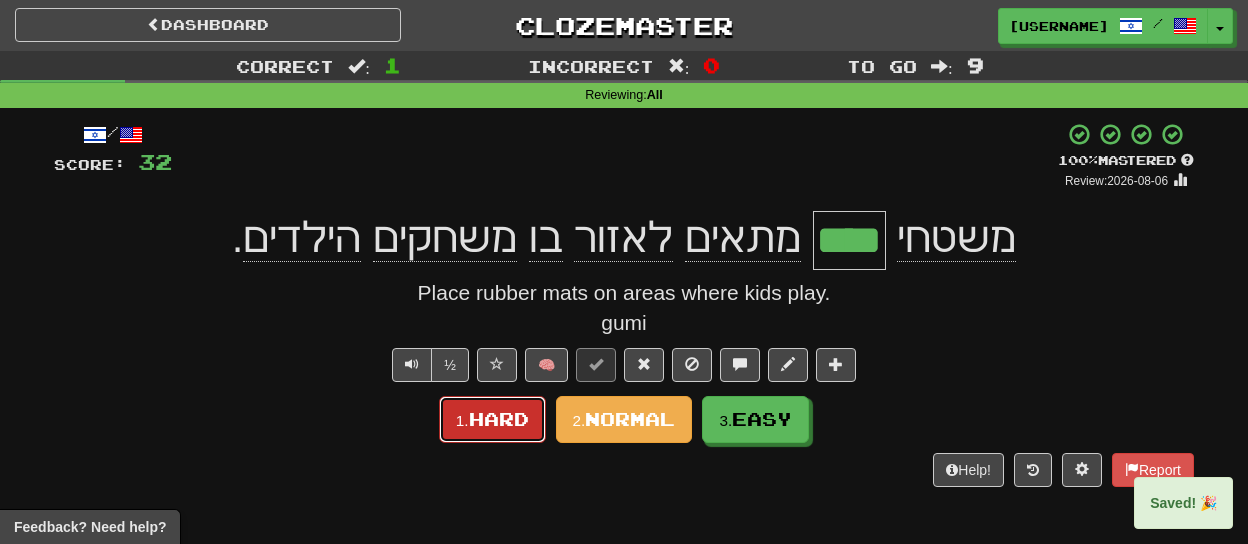 click on "Hard" at bounding box center [499, 419] 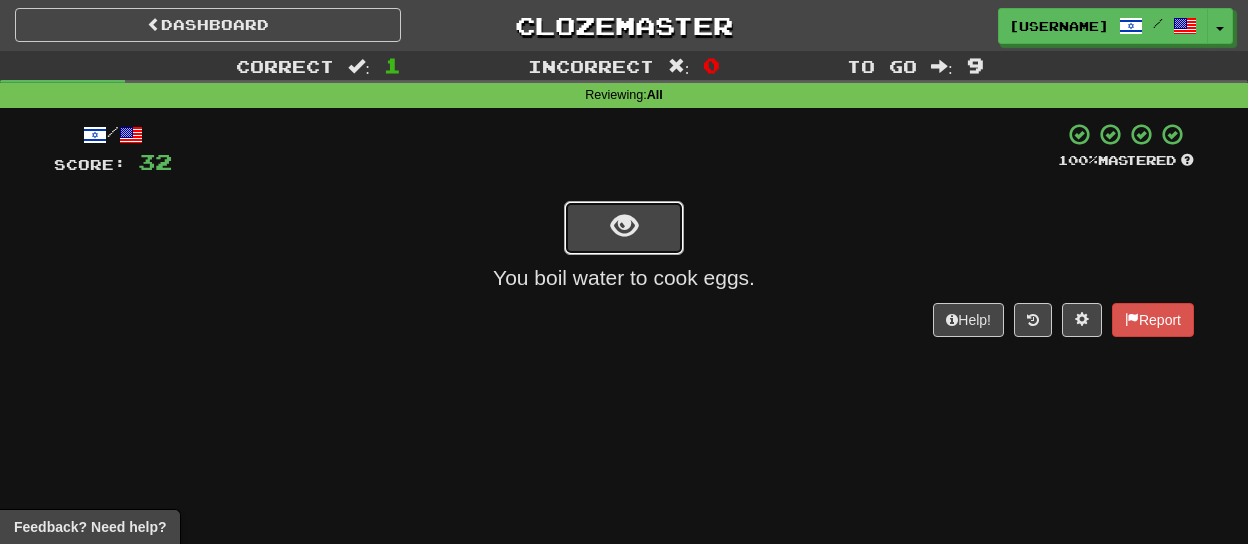 click at bounding box center (624, 228) 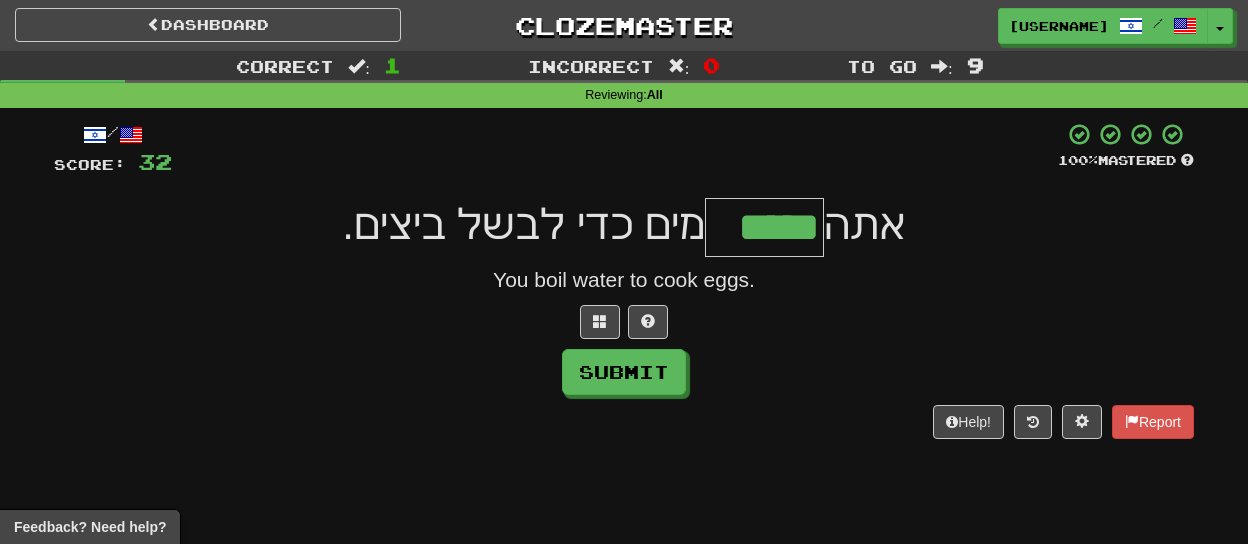 type on "*****" 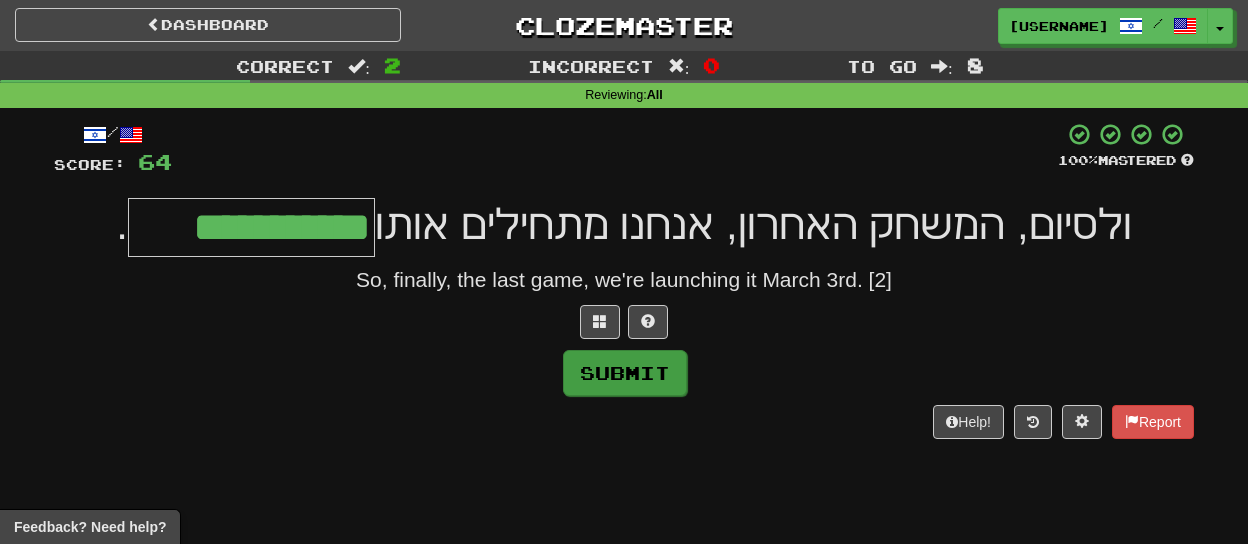 type on "**********" 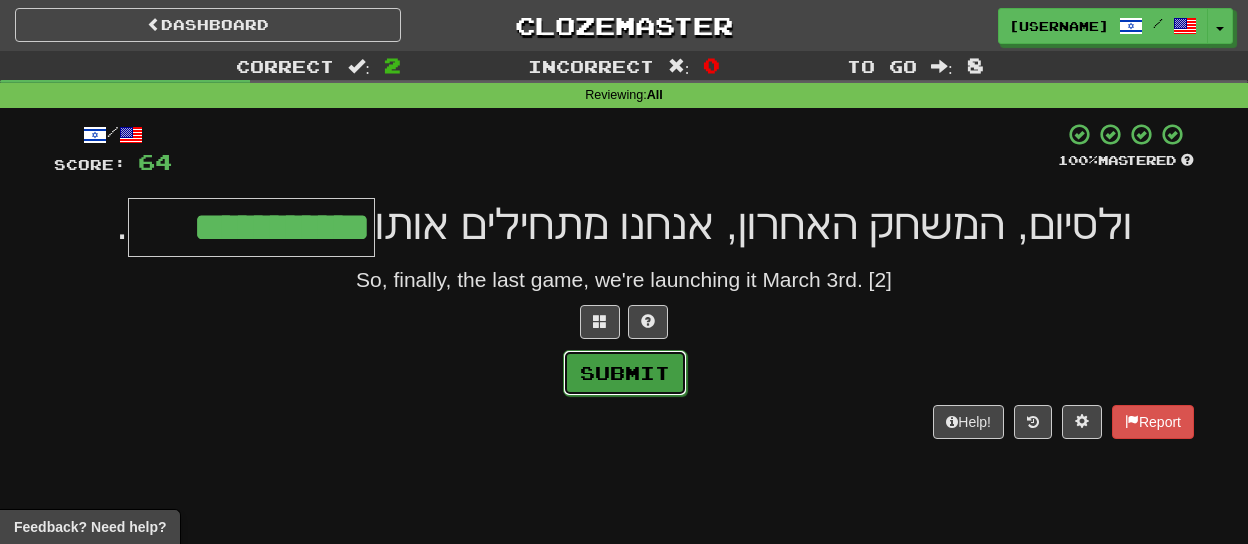 click on "Submit" at bounding box center (625, 373) 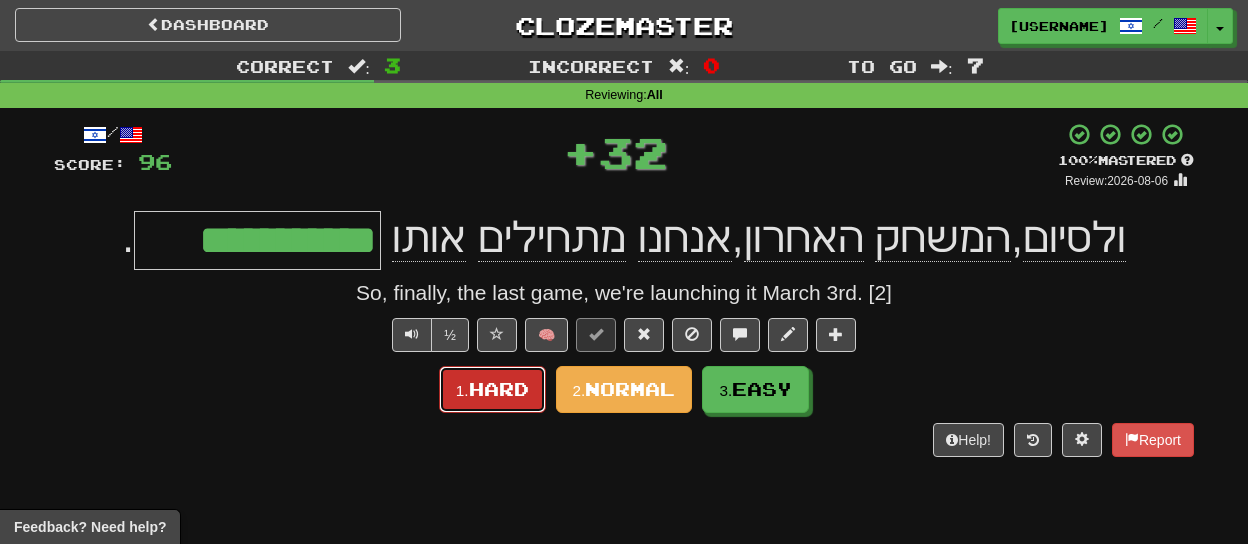 click on "1." at bounding box center (462, 390) 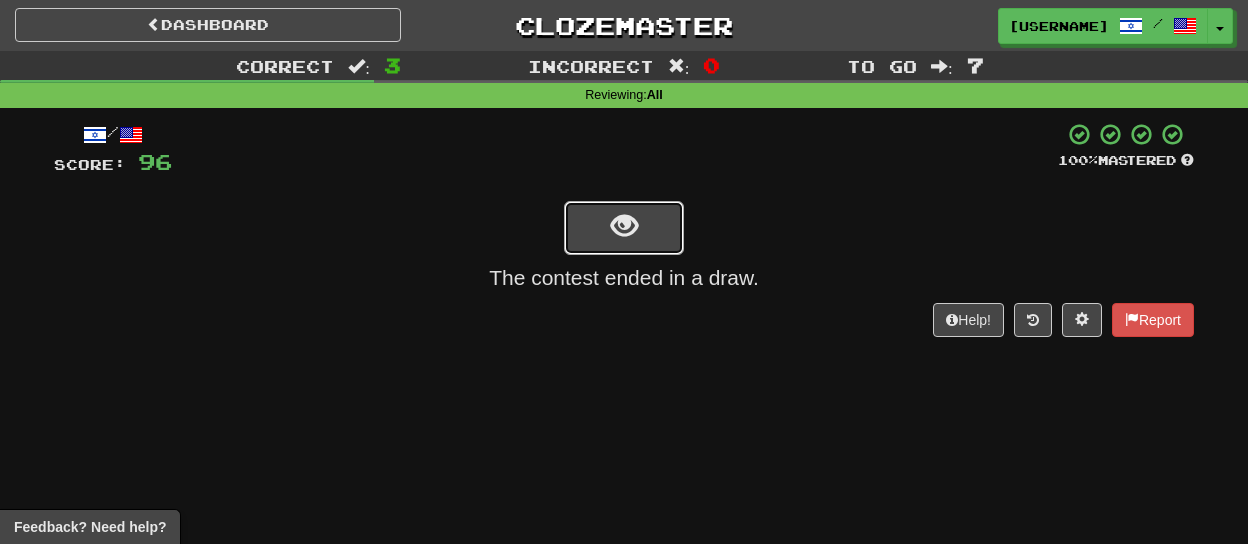 click at bounding box center (624, 228) 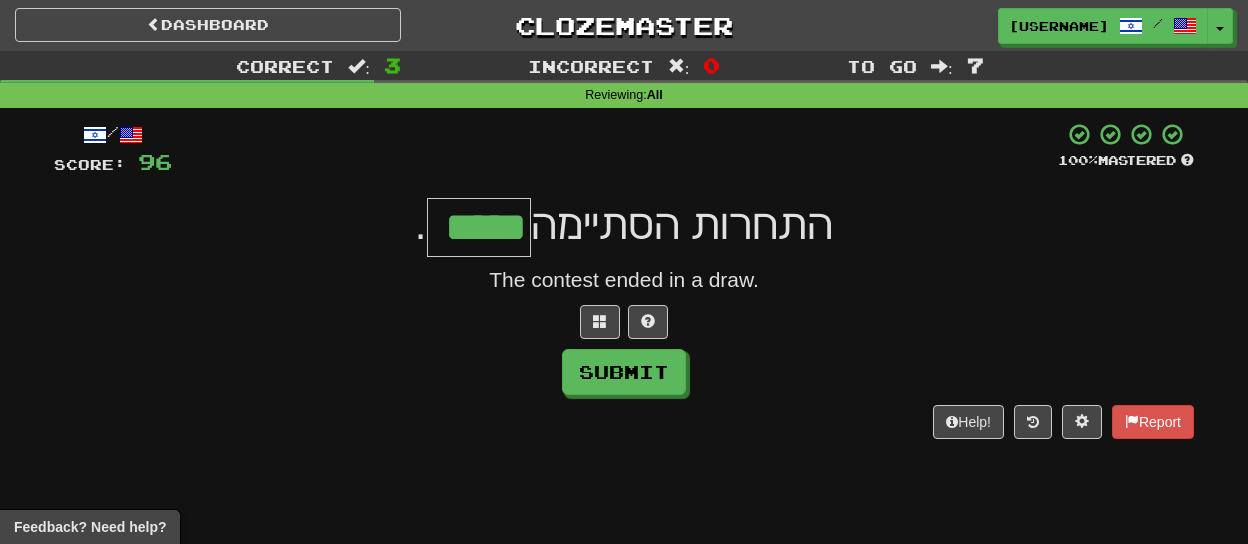 type on "*****" 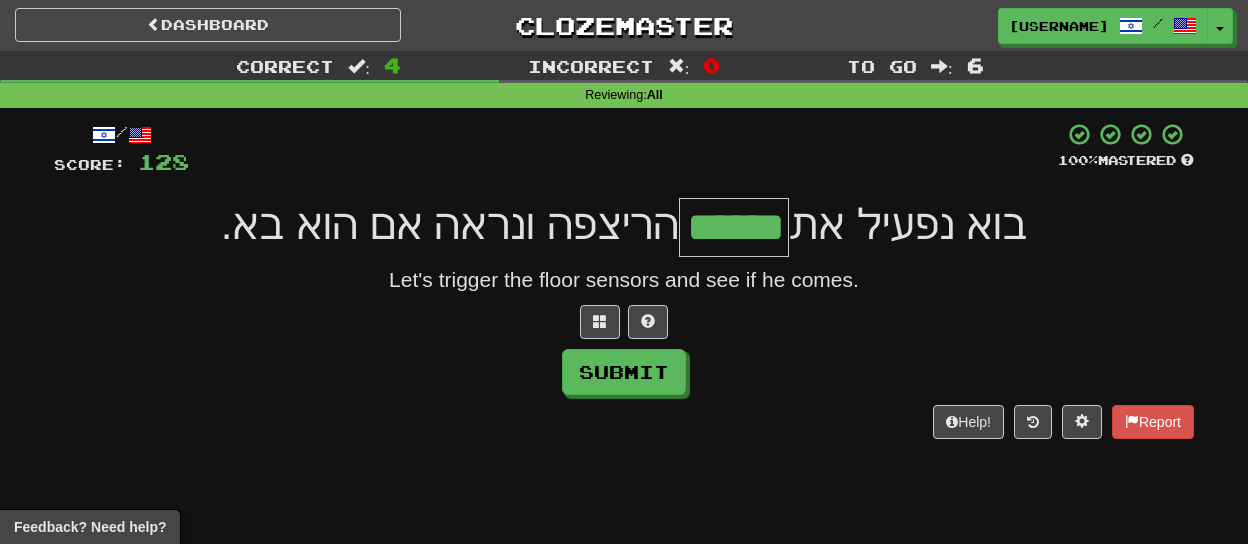 type on "******" 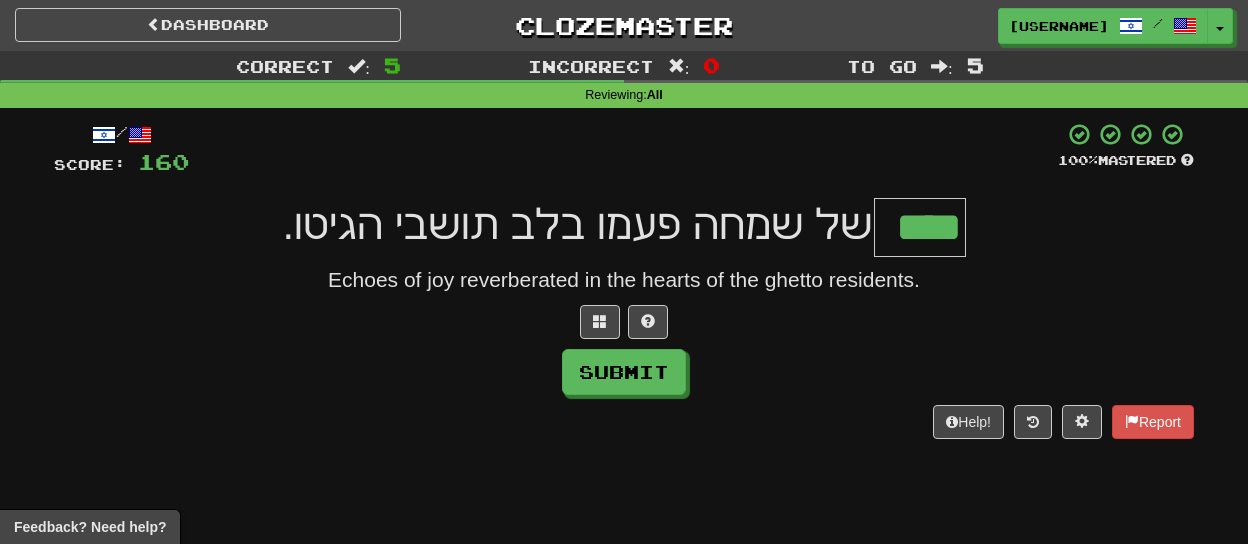 type on "****" 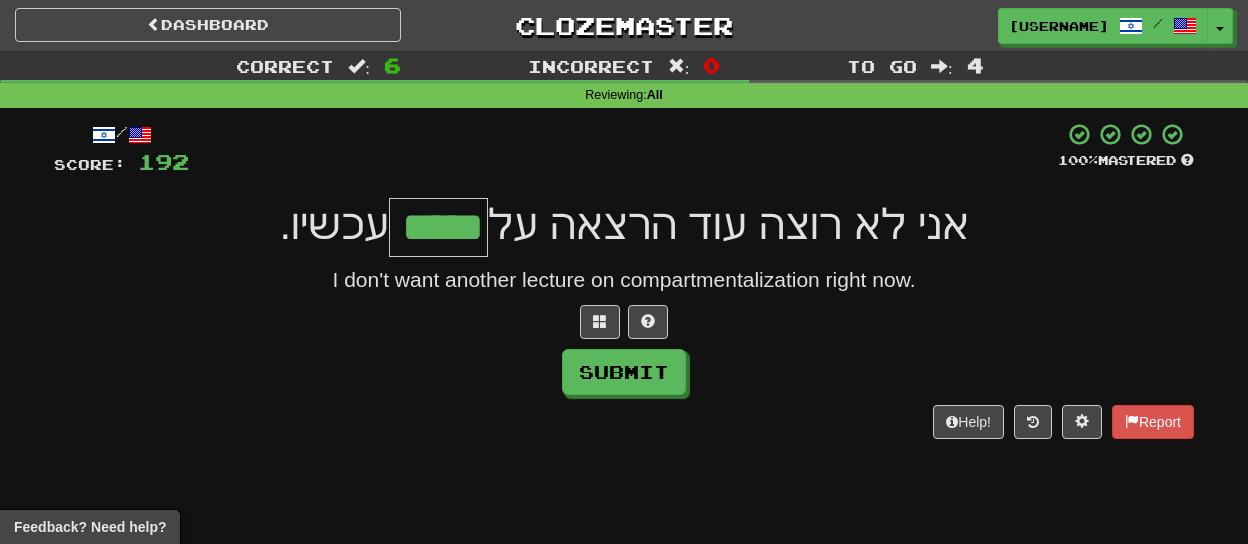 type on "*****" 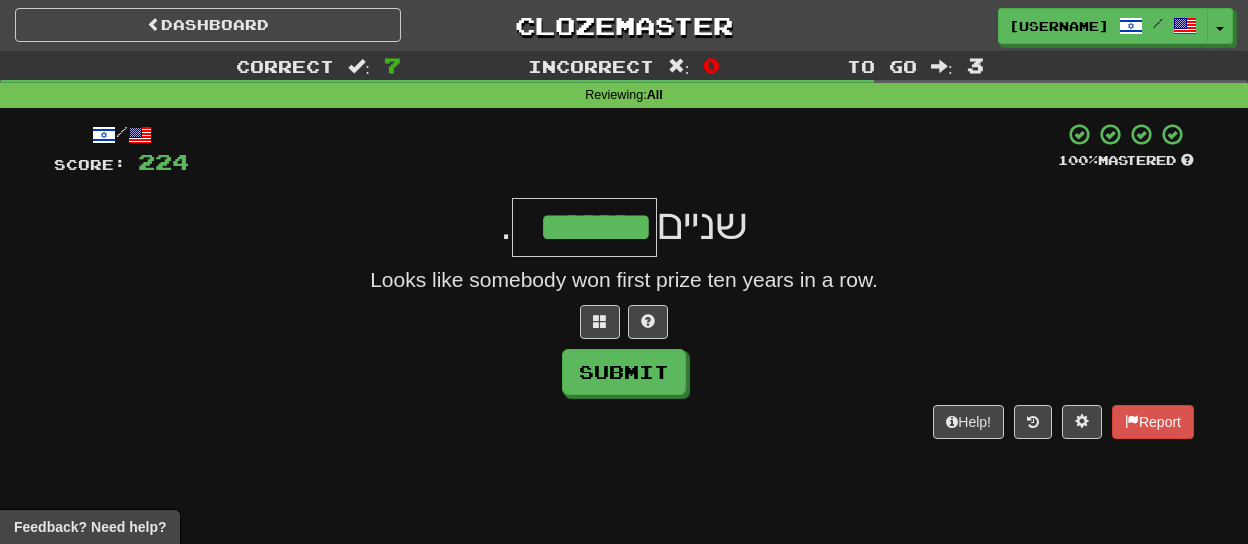 type on "*******" 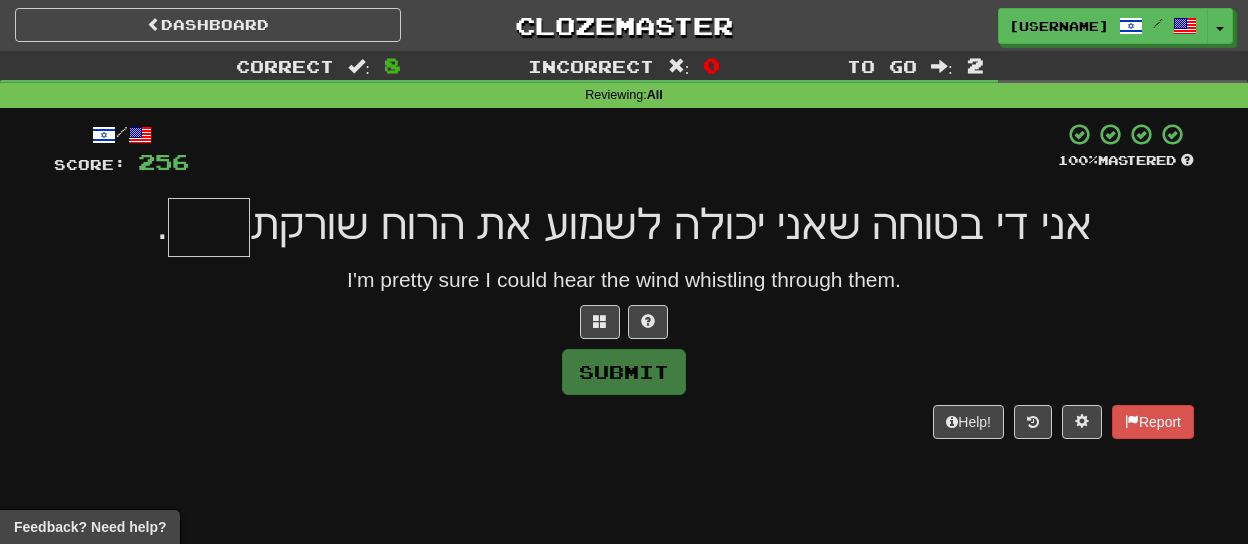 type on "*" 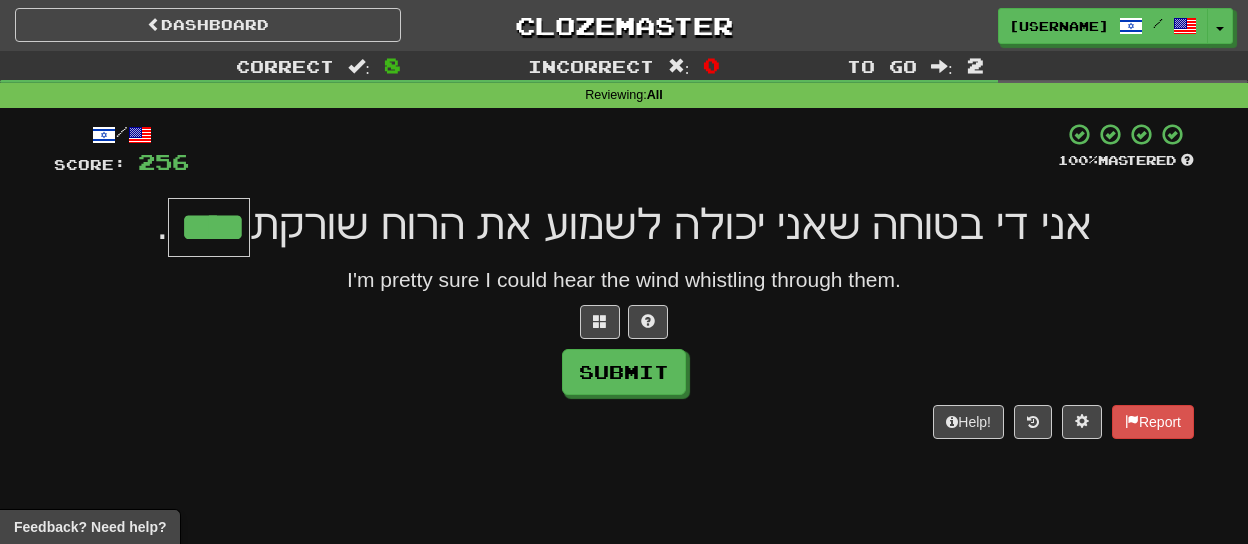 type on "****" 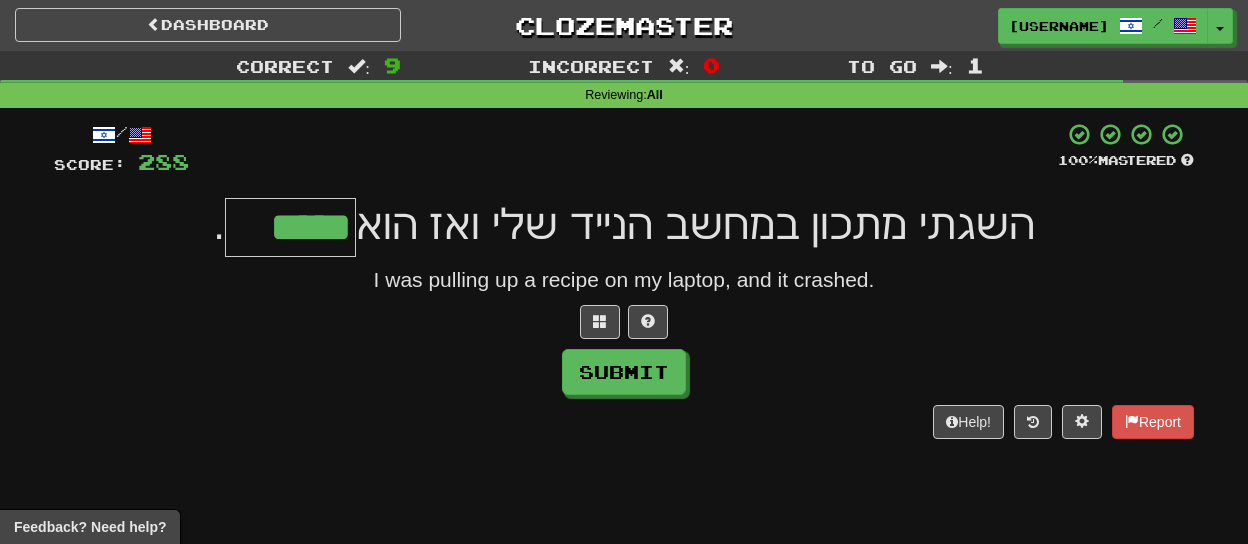 type on "*****" 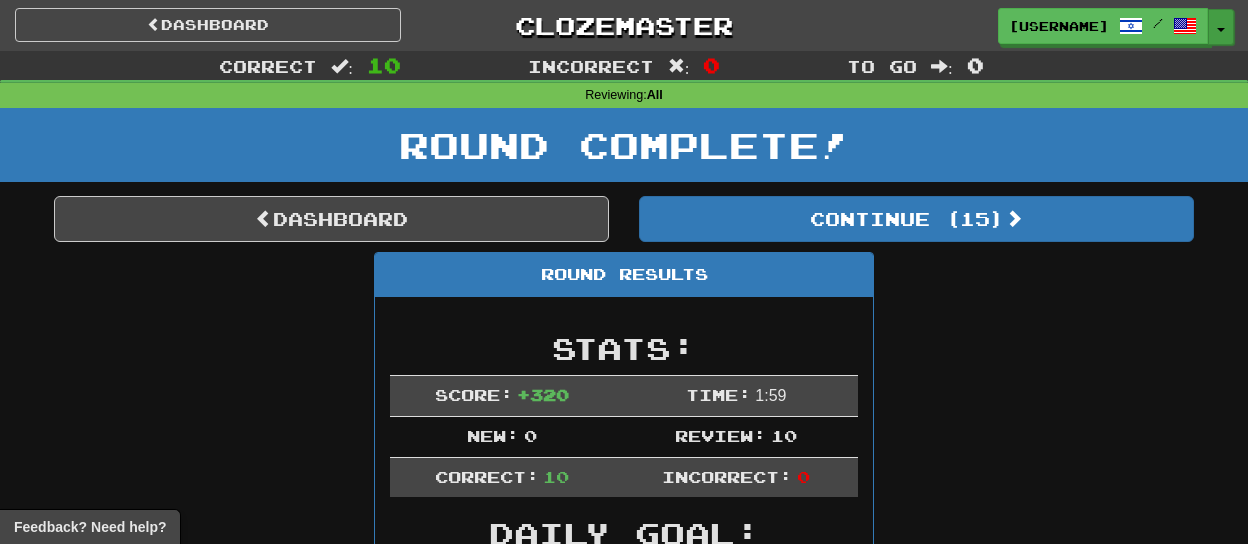 click on "Toggle Dropdown" at bounding box center [1221, 27] 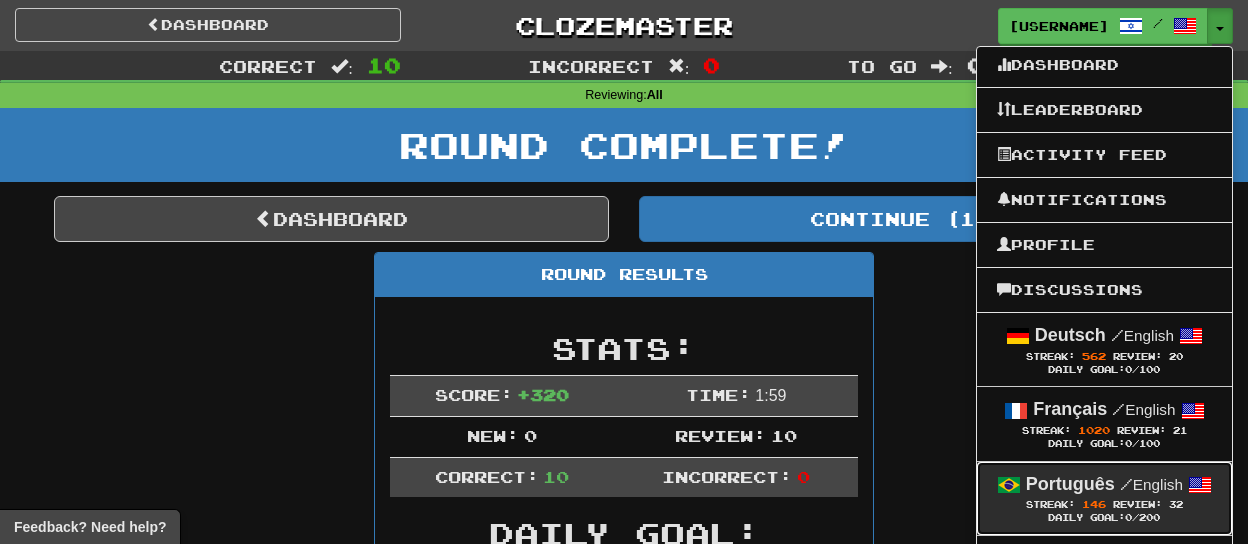 click on "Daily Goal:  0 /200" at bounding box center (1104, 518) 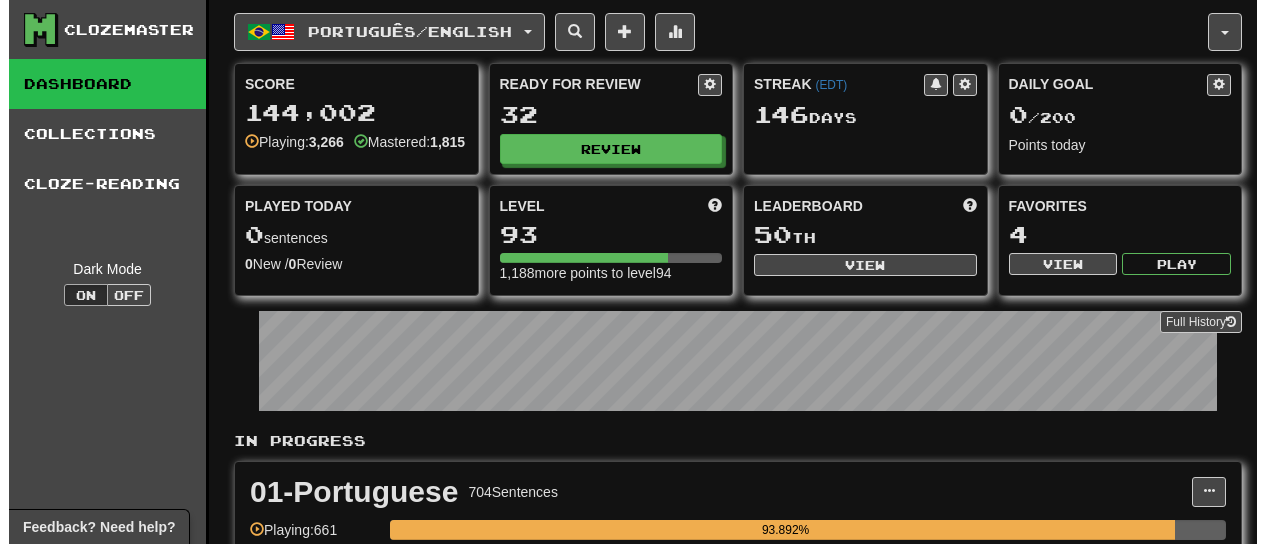 scroll, scrollTop: 0, scrollLeft: 0, axis: both 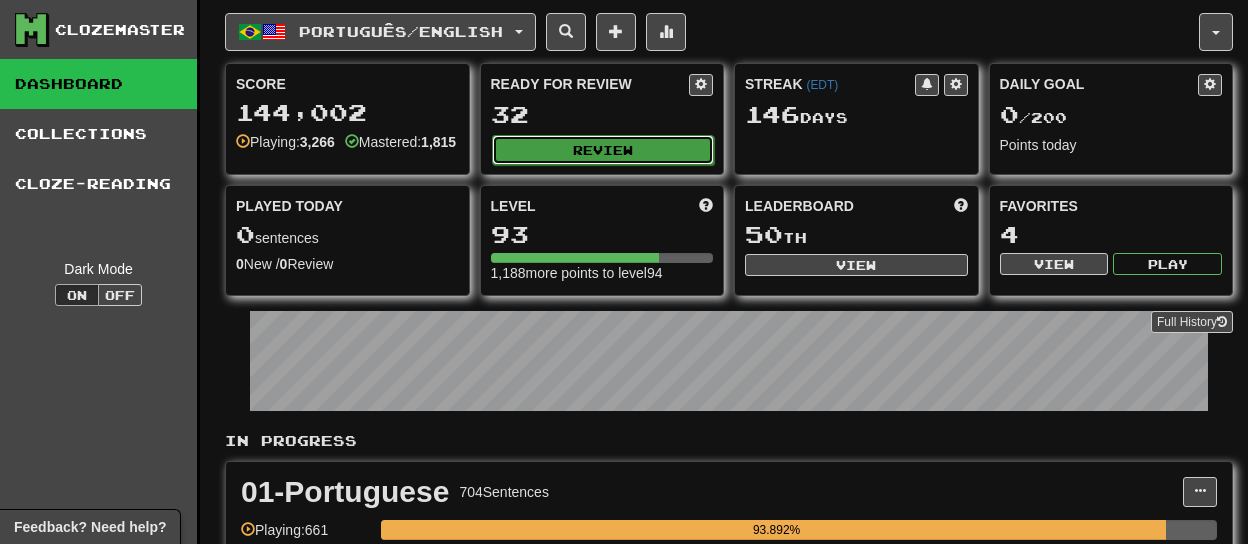 click on "Review" at bounding box center (603, 150) 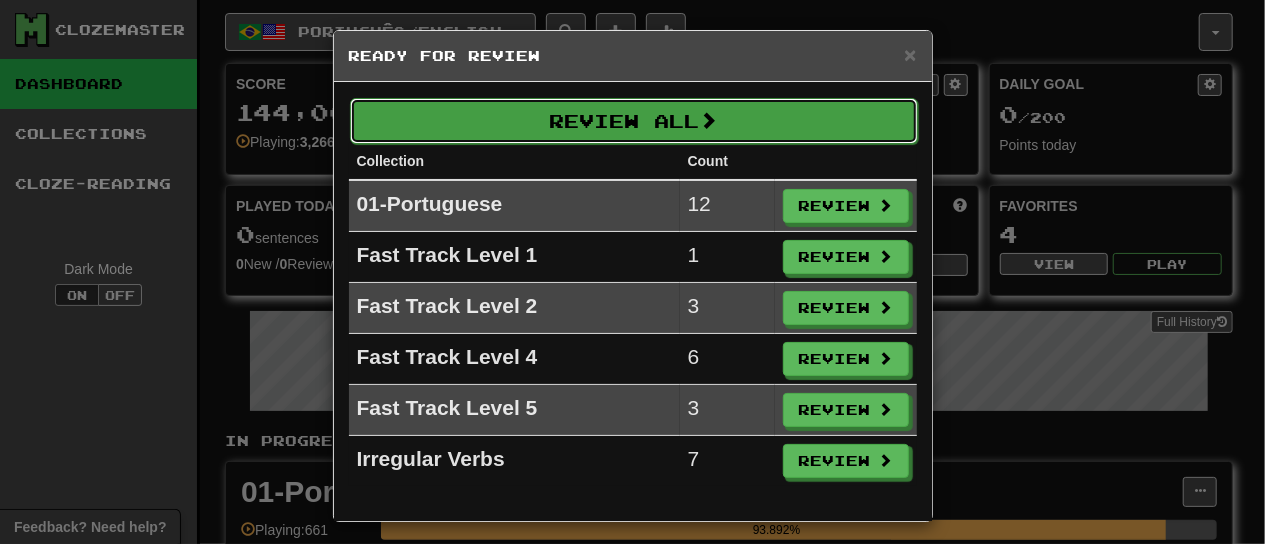 click on "Review All" at bounding box center (634, 121) 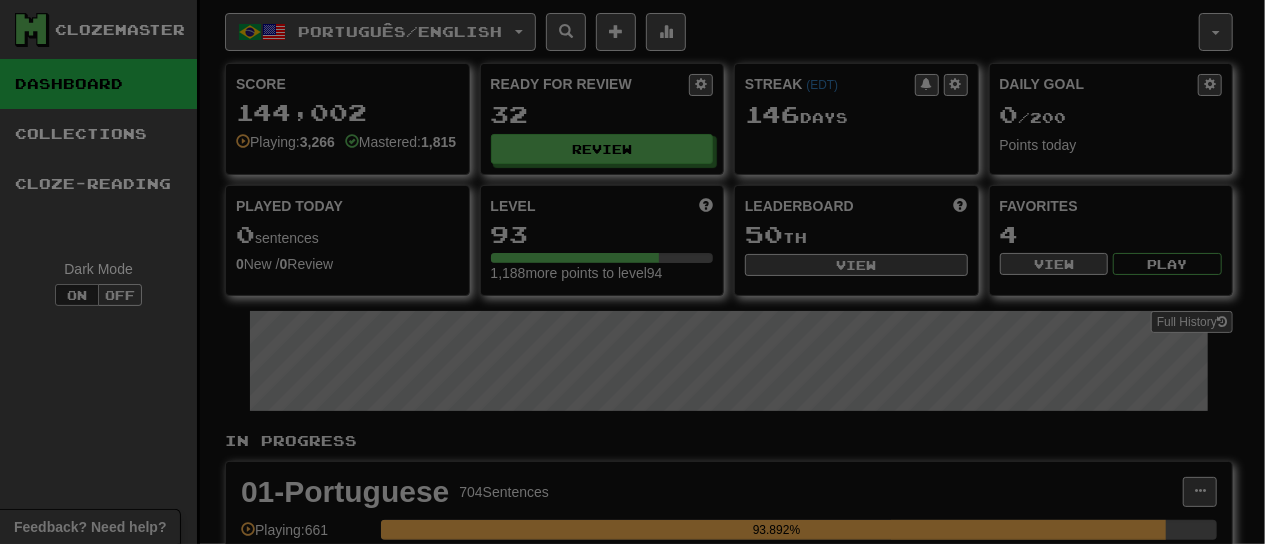 select on "**" 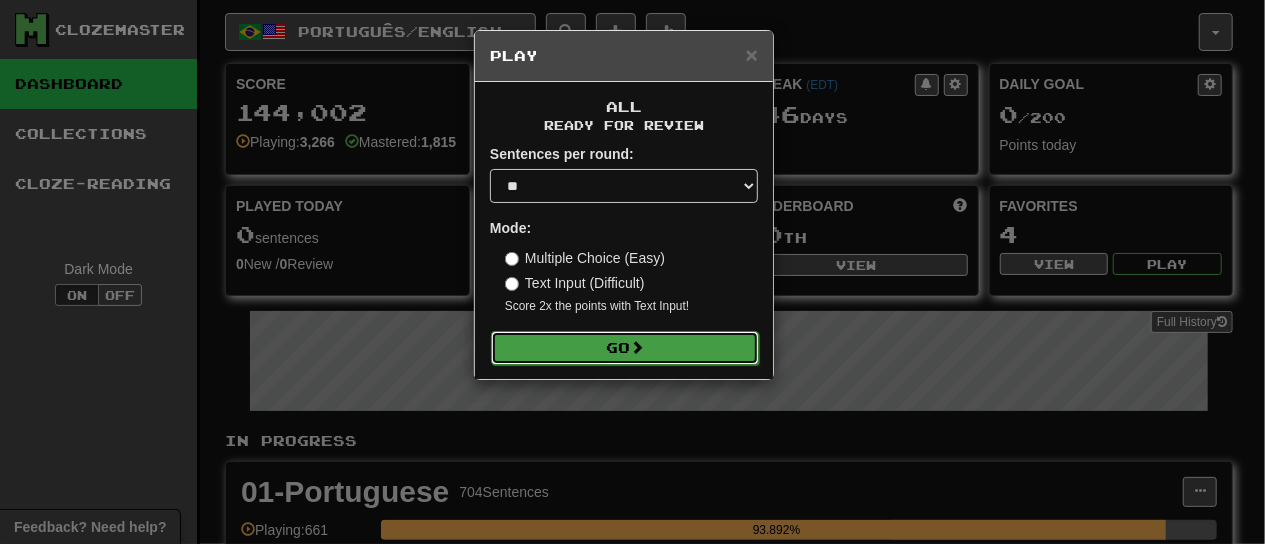 click on "Go" at bounding box center (625, 348) 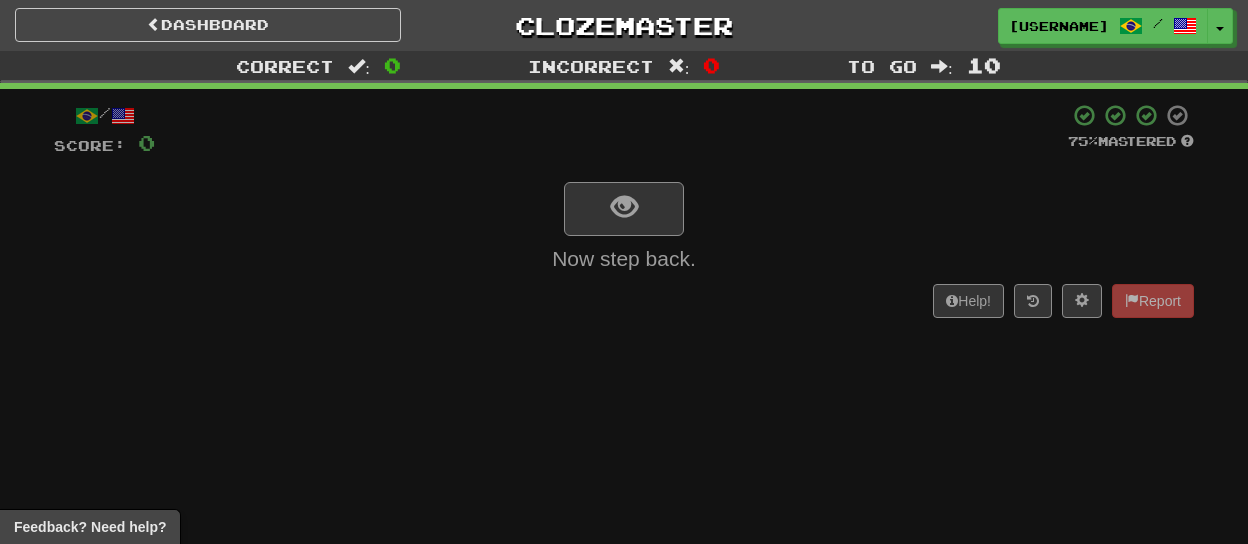scroll, scrollTop: 0, scrollLeft: 0, axis: both 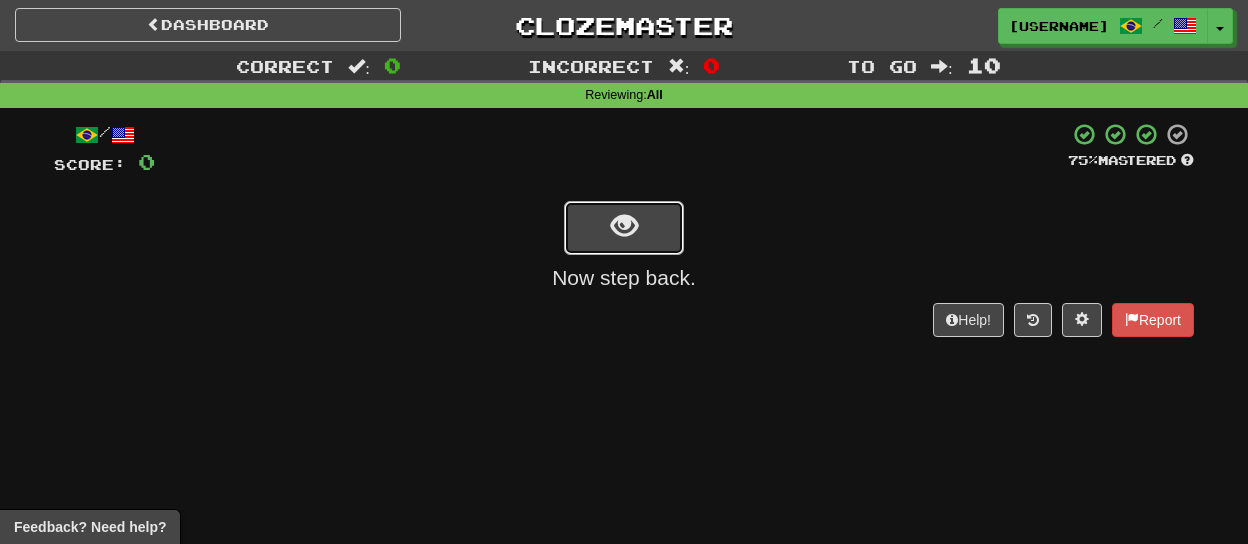 click at bounding box center [624, 228] 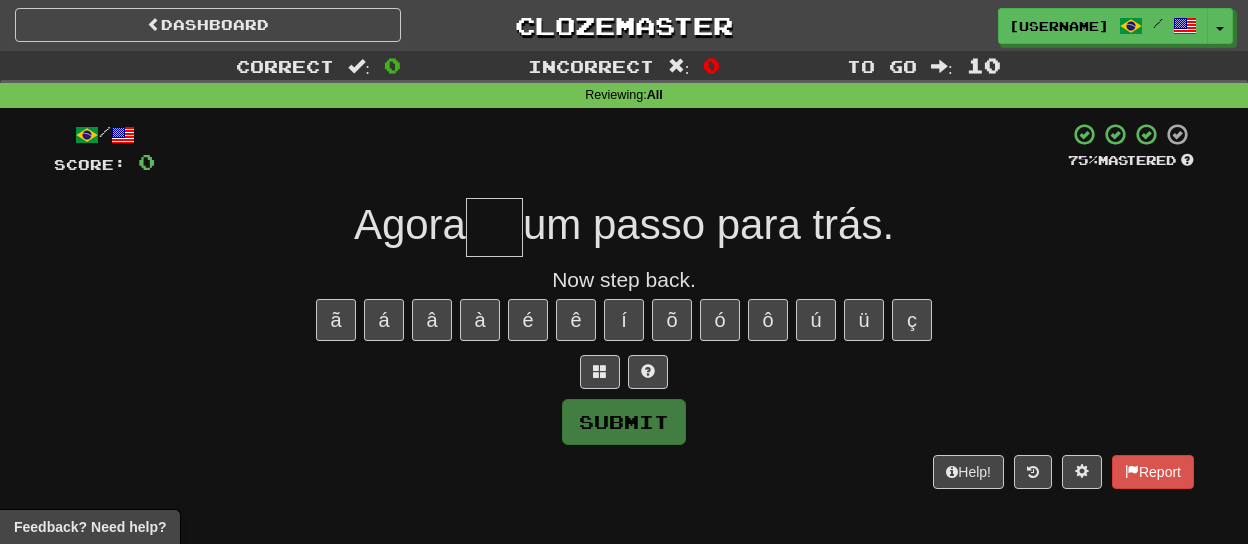 type on "*" 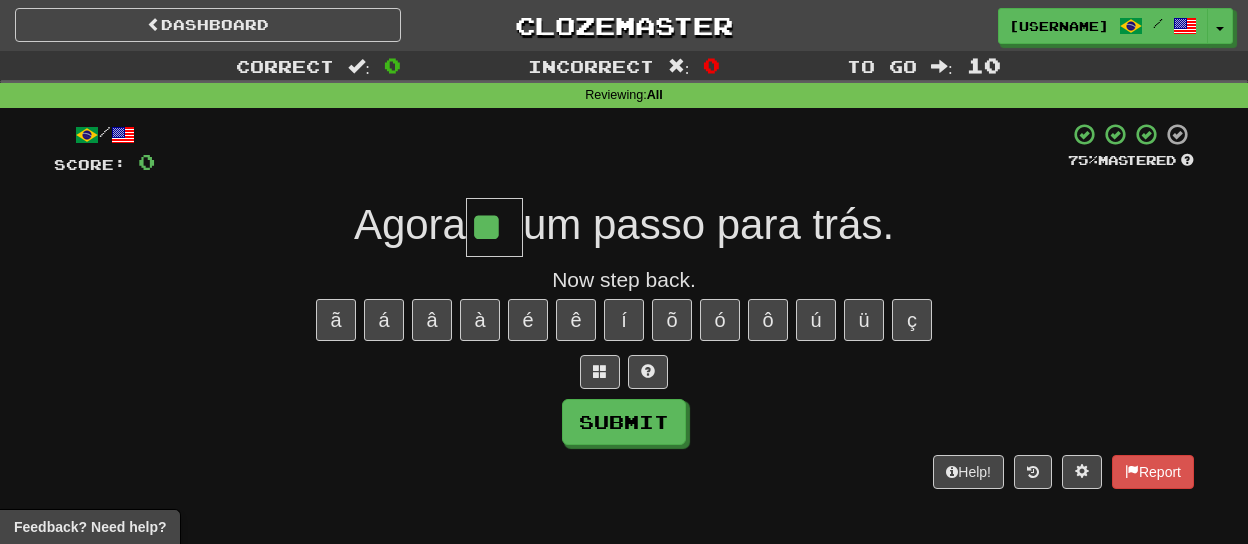 type on "**" 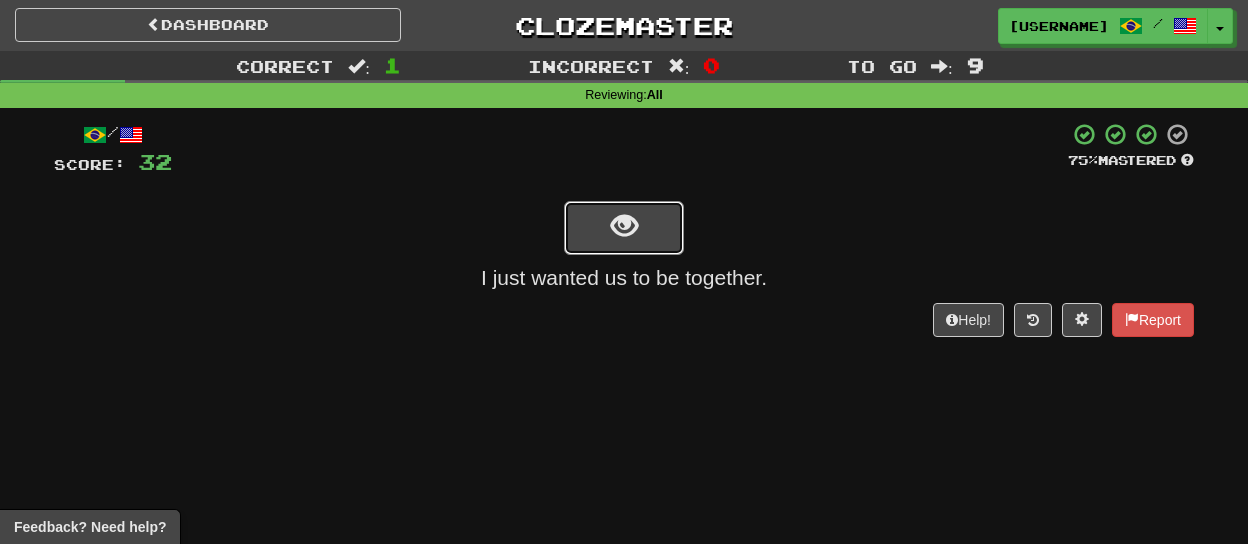 click at bounding box center (624, 228) 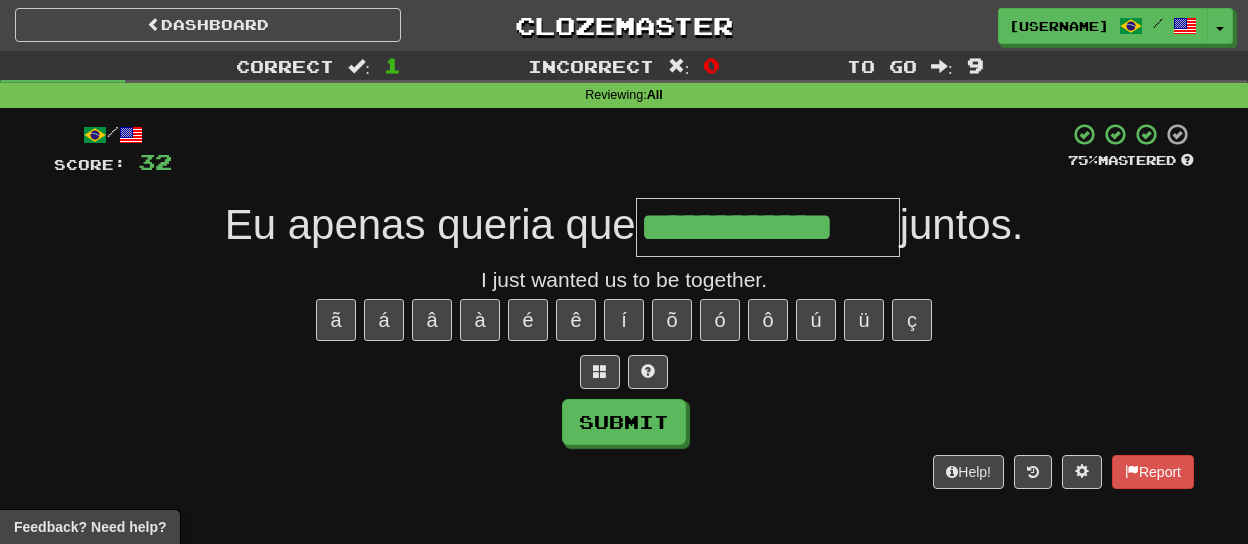 type on "**********" 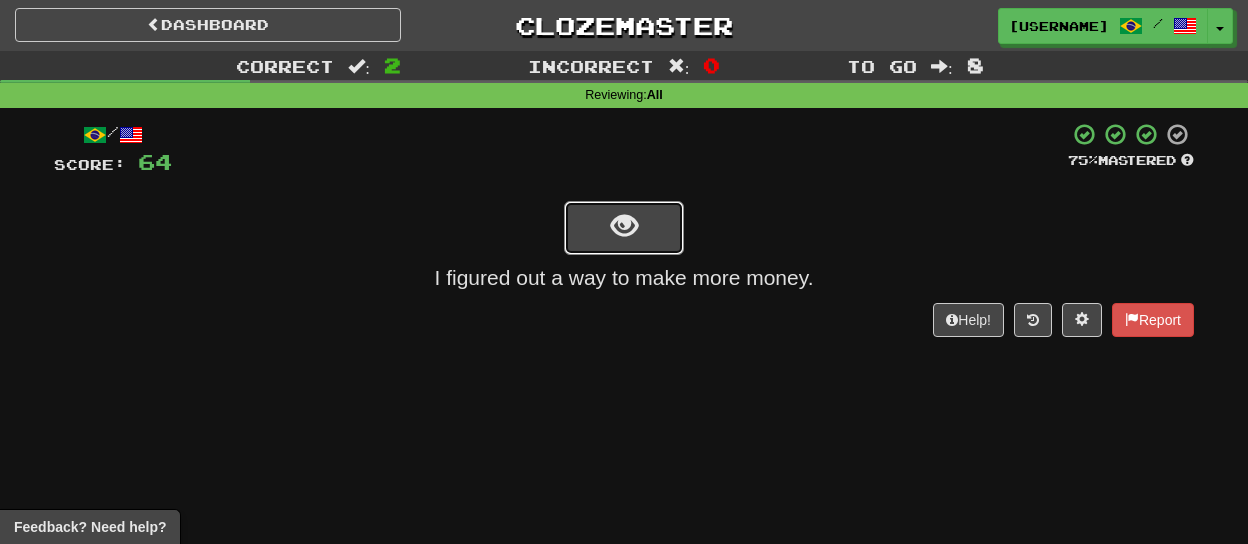 click at bounding box center [624, 228] 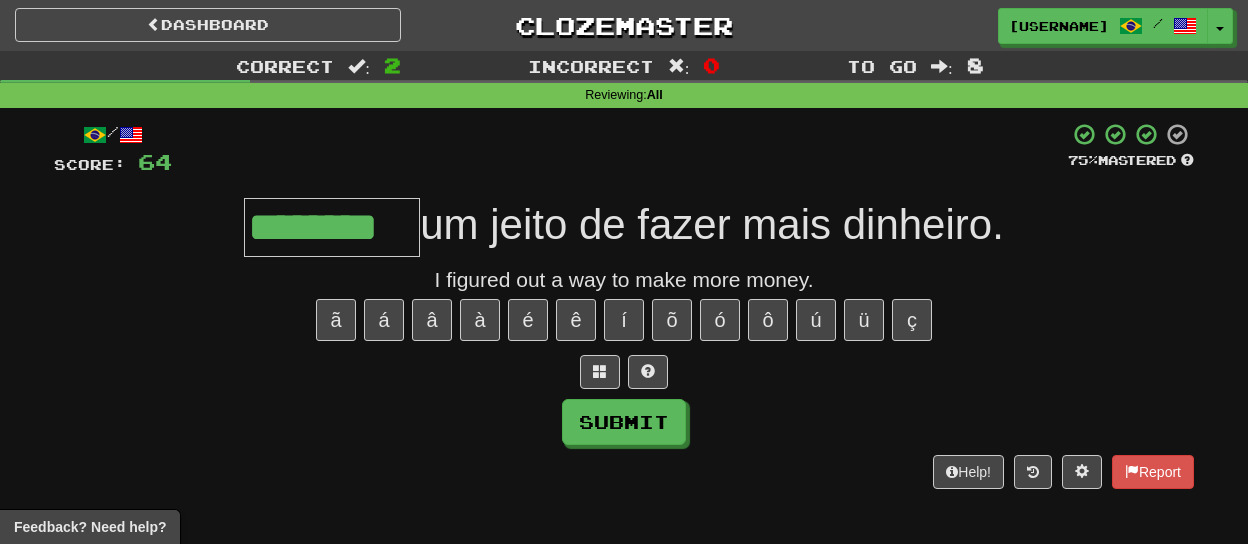 type on "********" 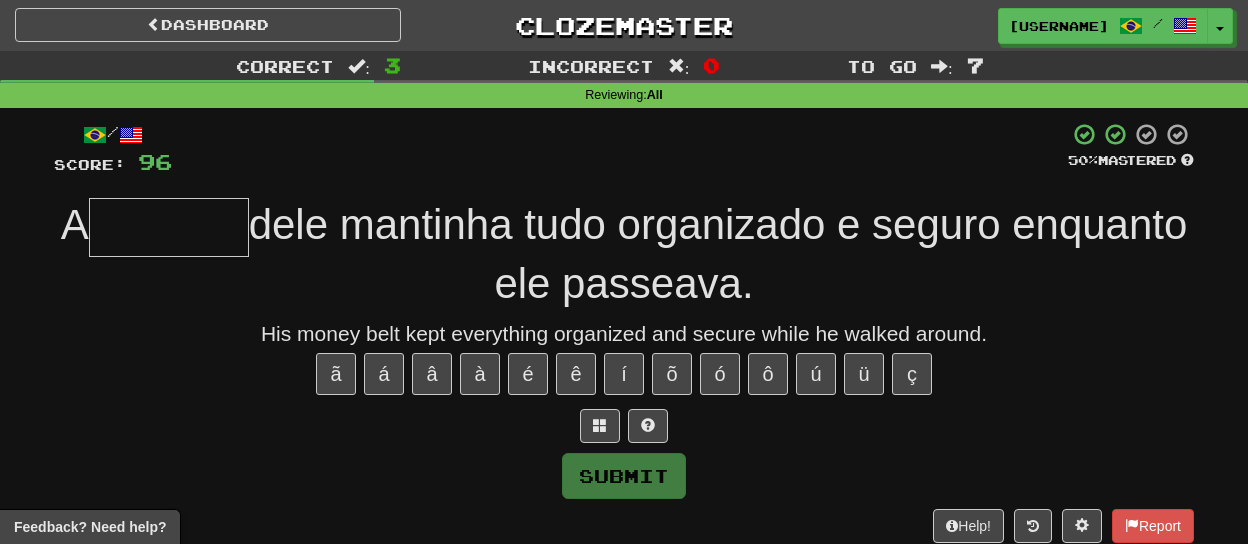 type on "*" 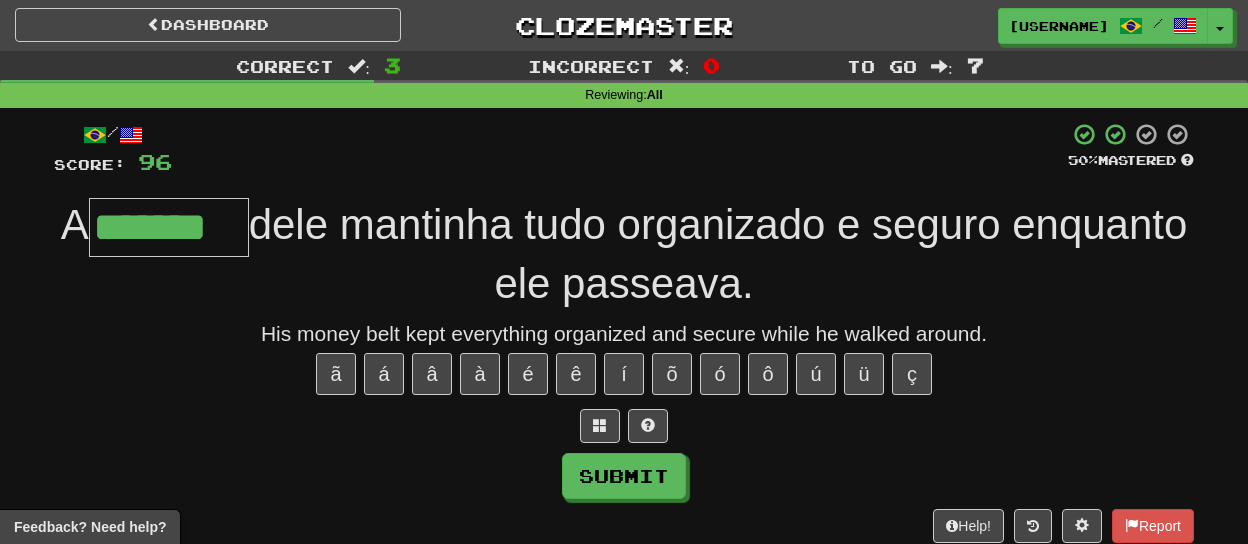 type on "*******" 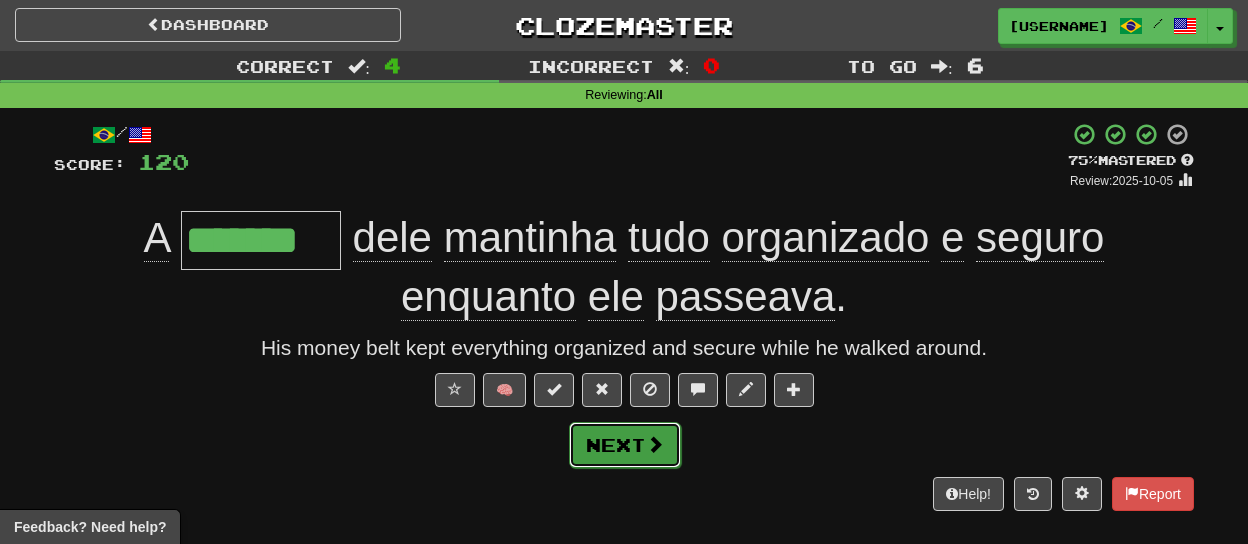 click on "Next" at bounding box center (625, 445) 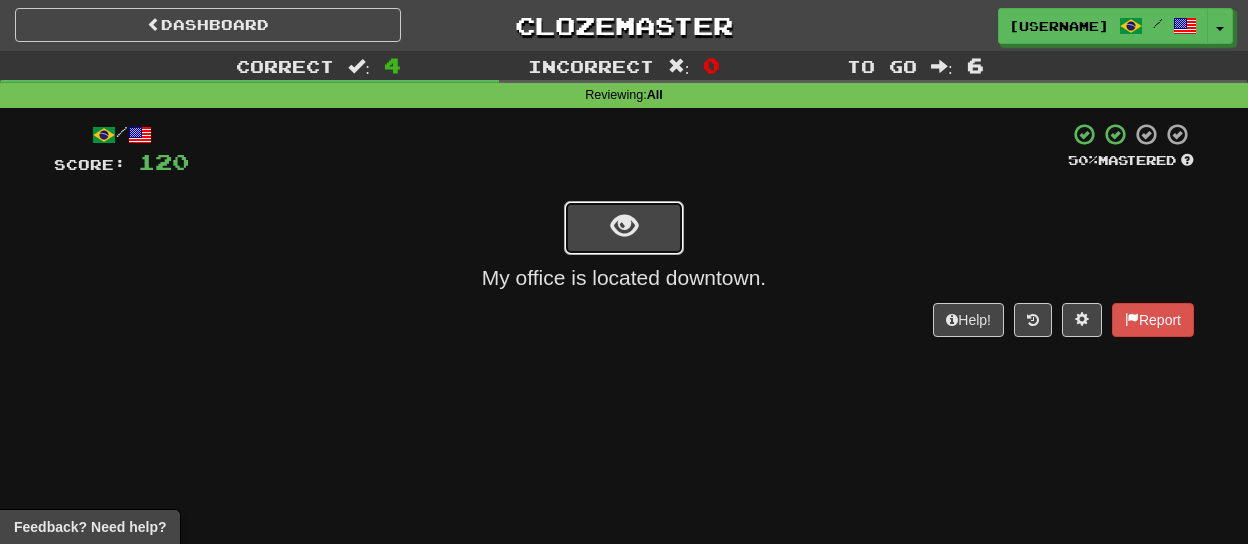 click at bounding box center [624, 226] 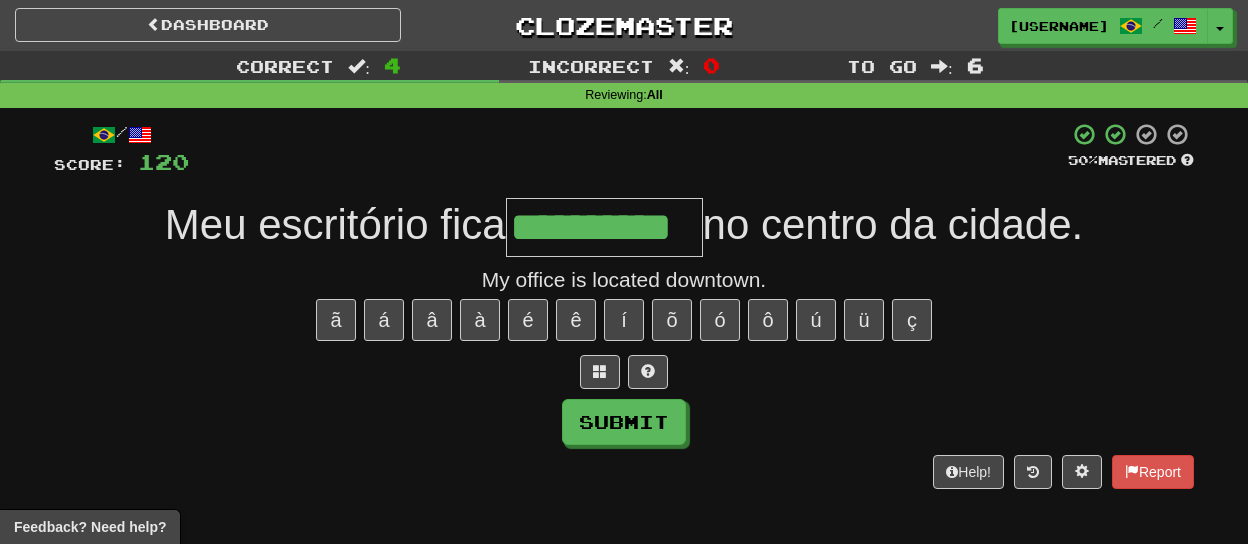 type on "**********" 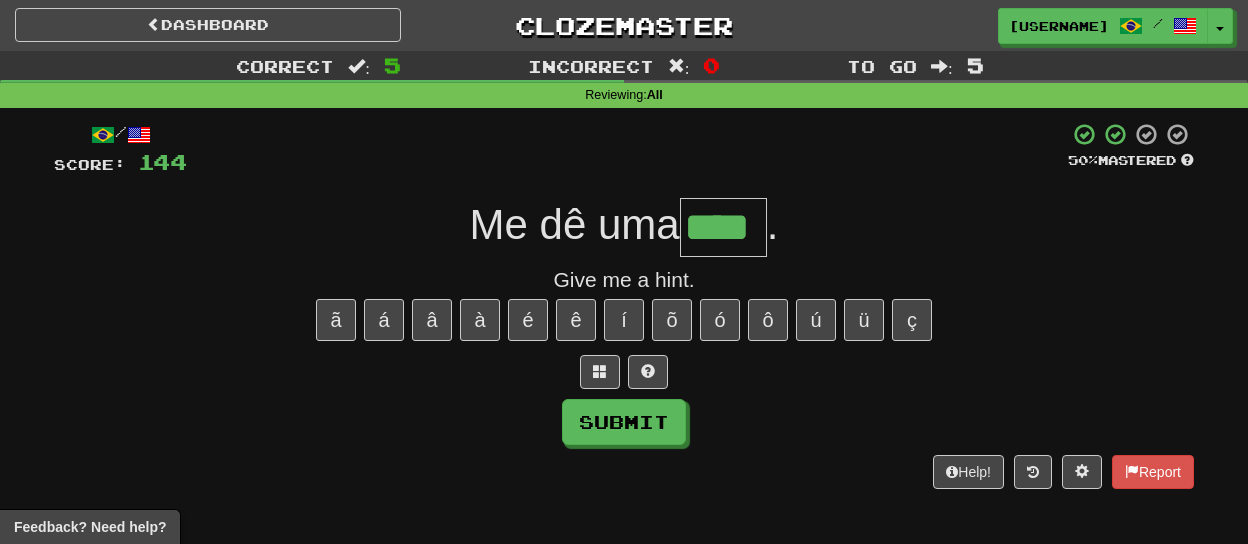 type on "****" 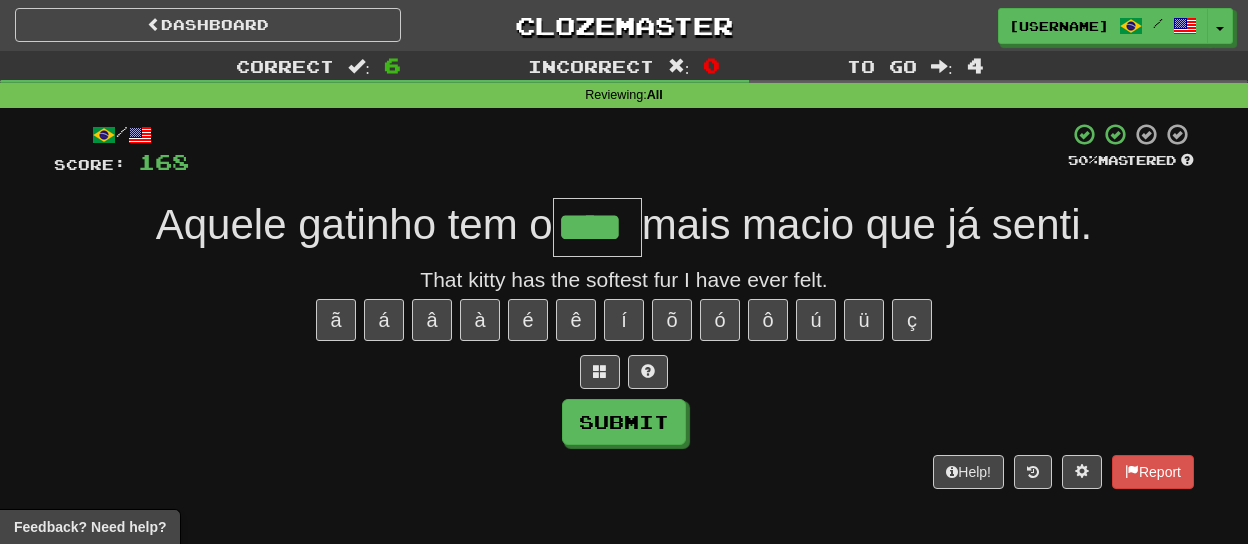 type on "****" 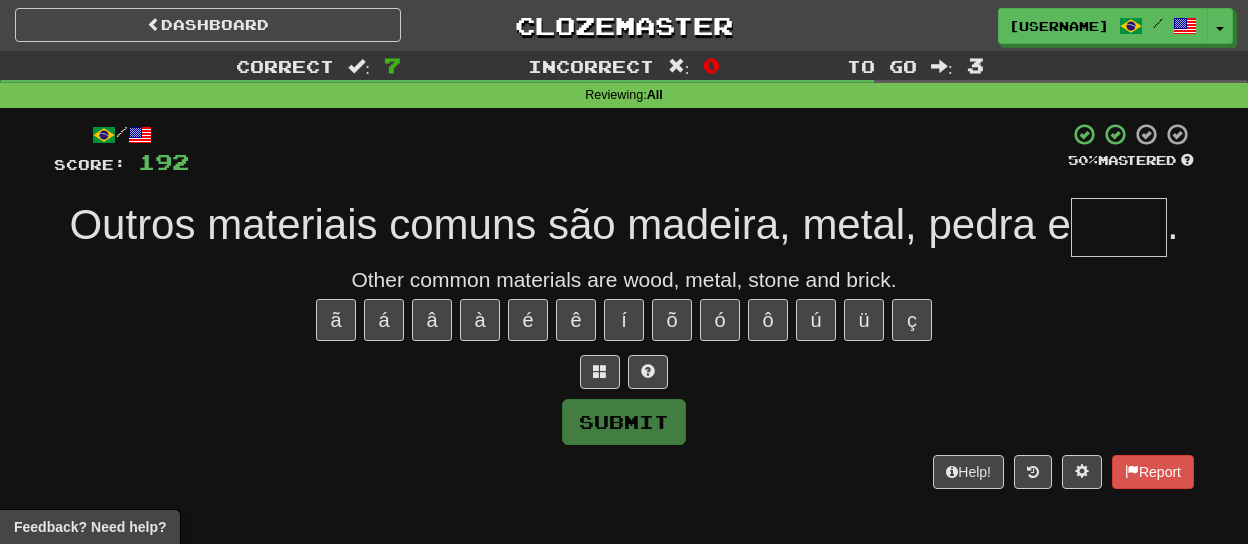 type on "*" 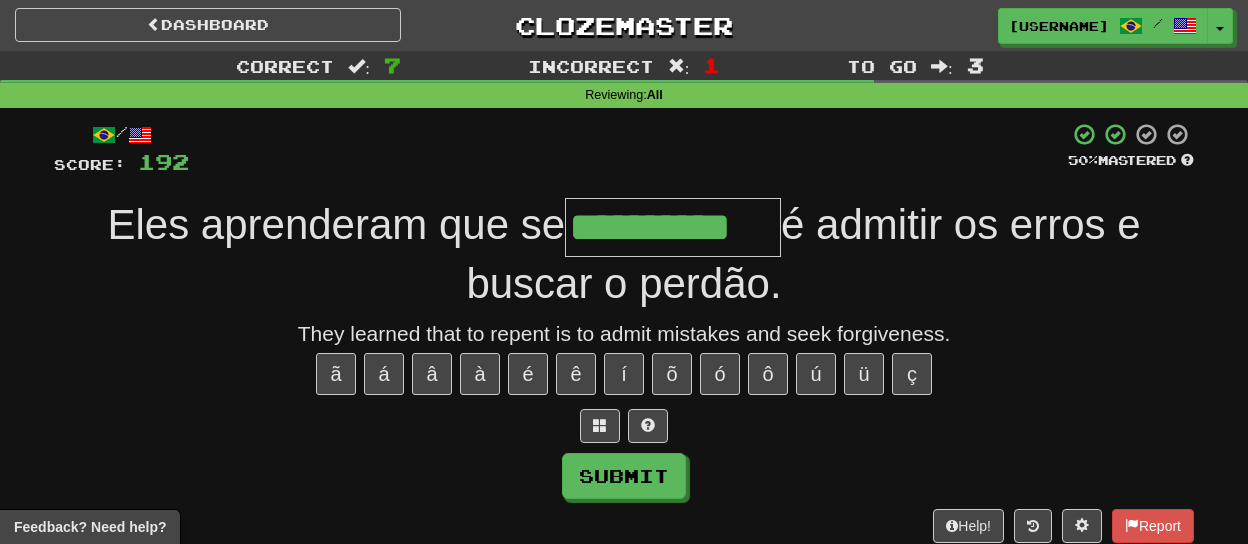 type on "**********" 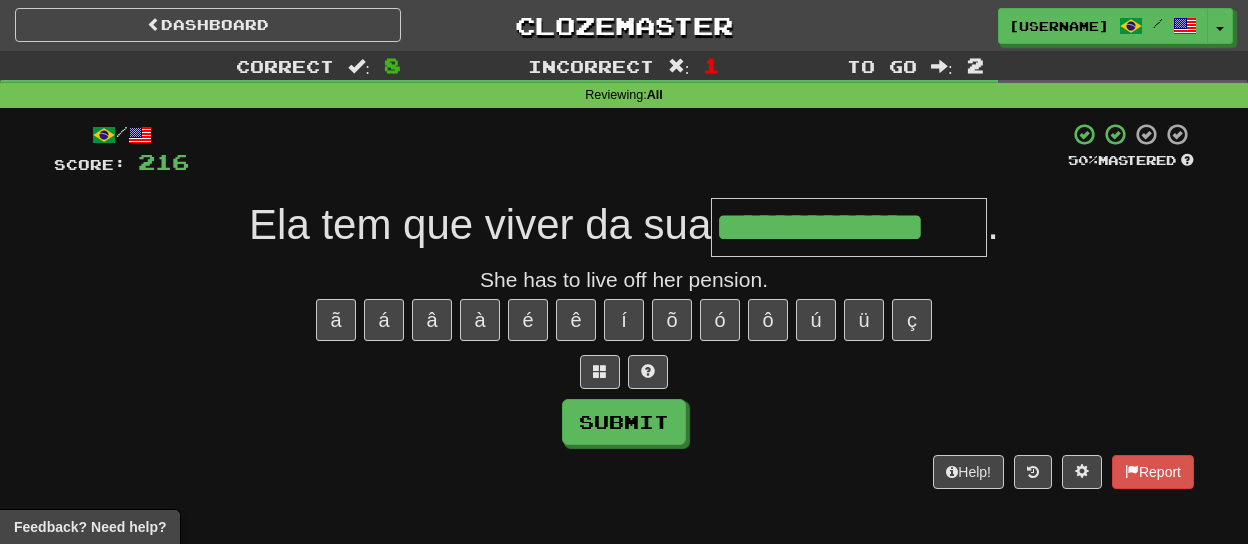 type on "**********" 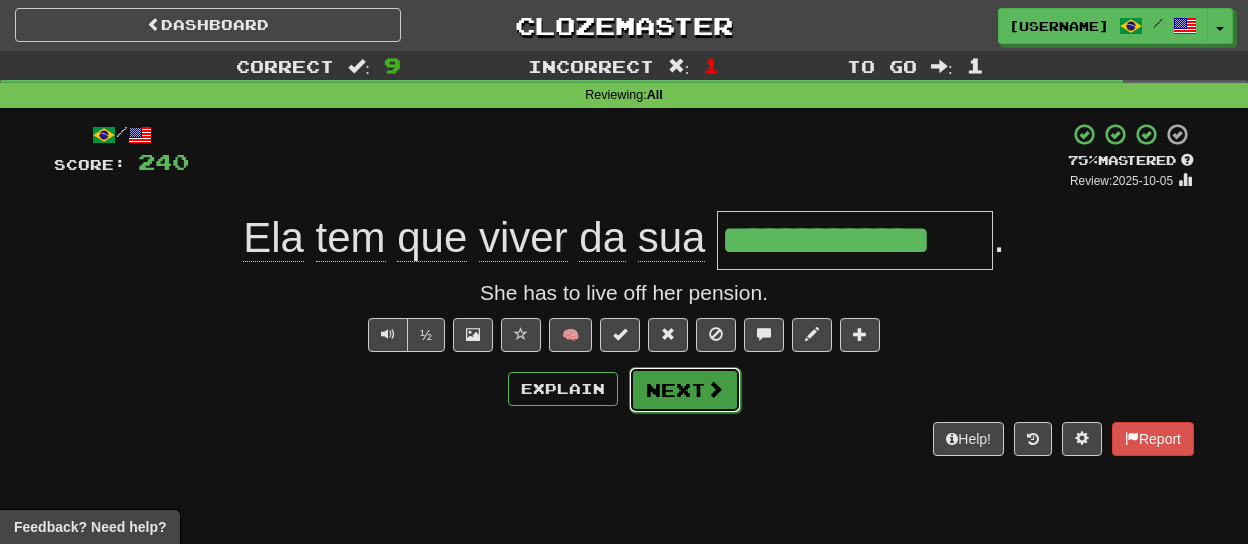 click on "Next" at bounding box center [685, 390] 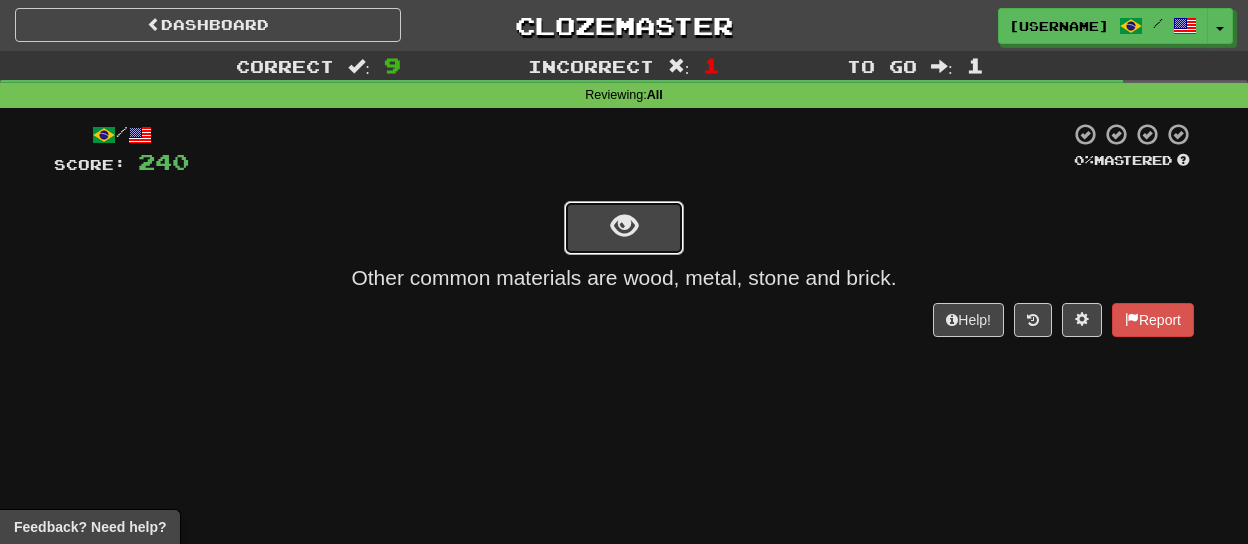 click at bounding box center [624, 226] 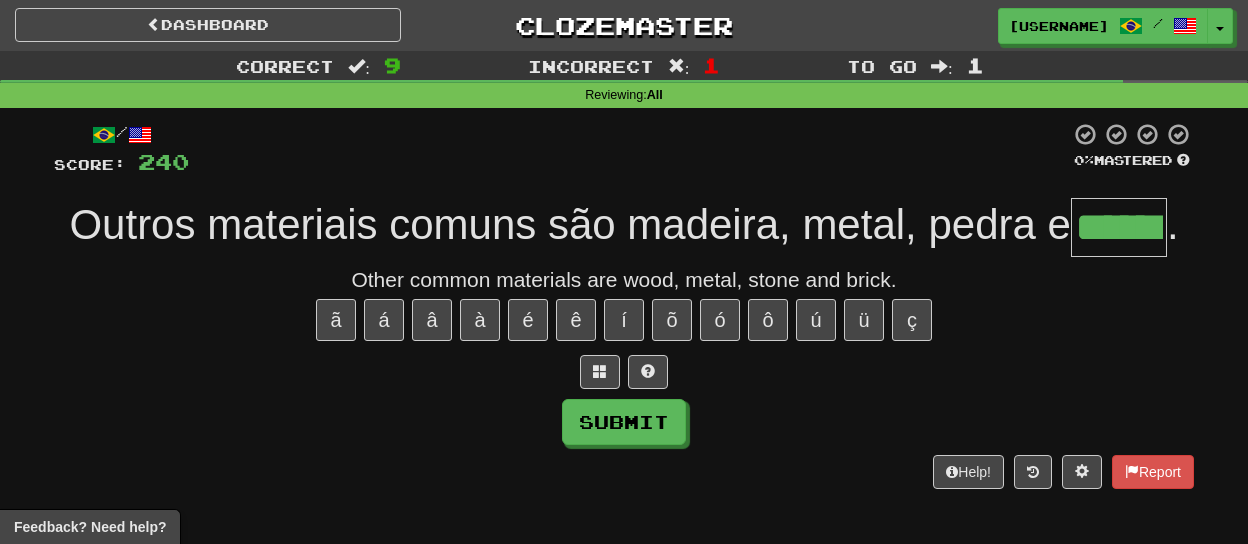 type on "******" 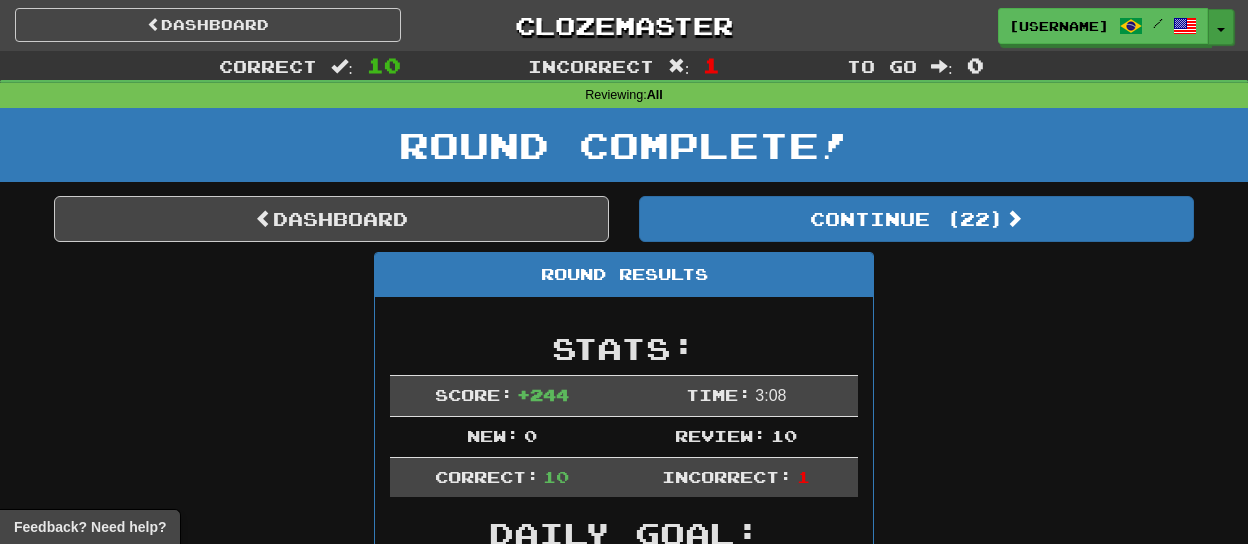 click on "Toggle Dropdown" at bounding box center (1221, 27) 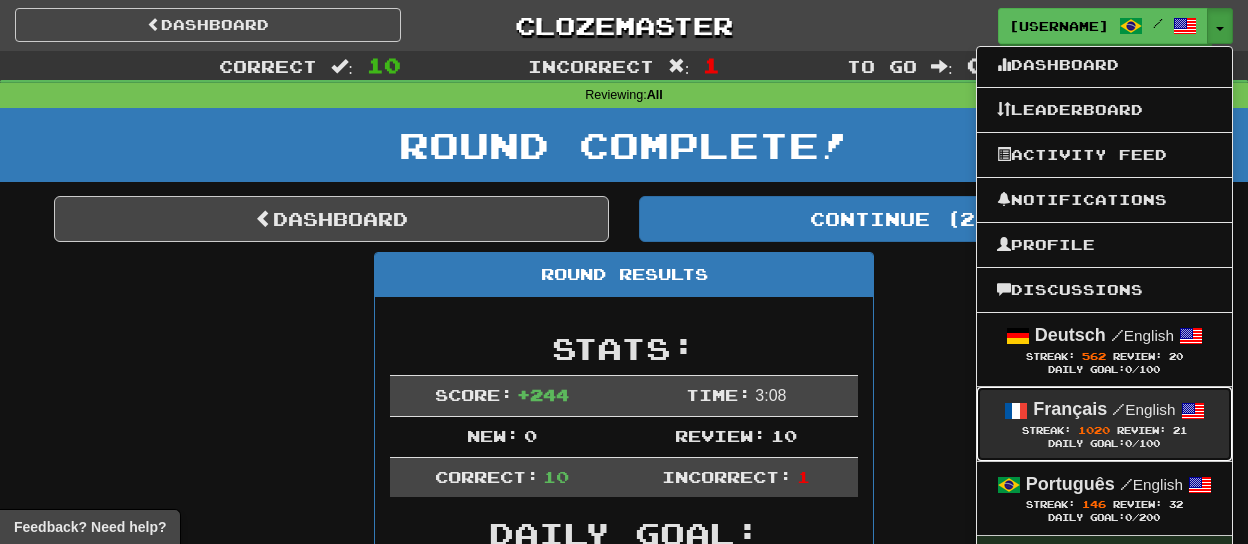 click at bounding box center [1193, 411] 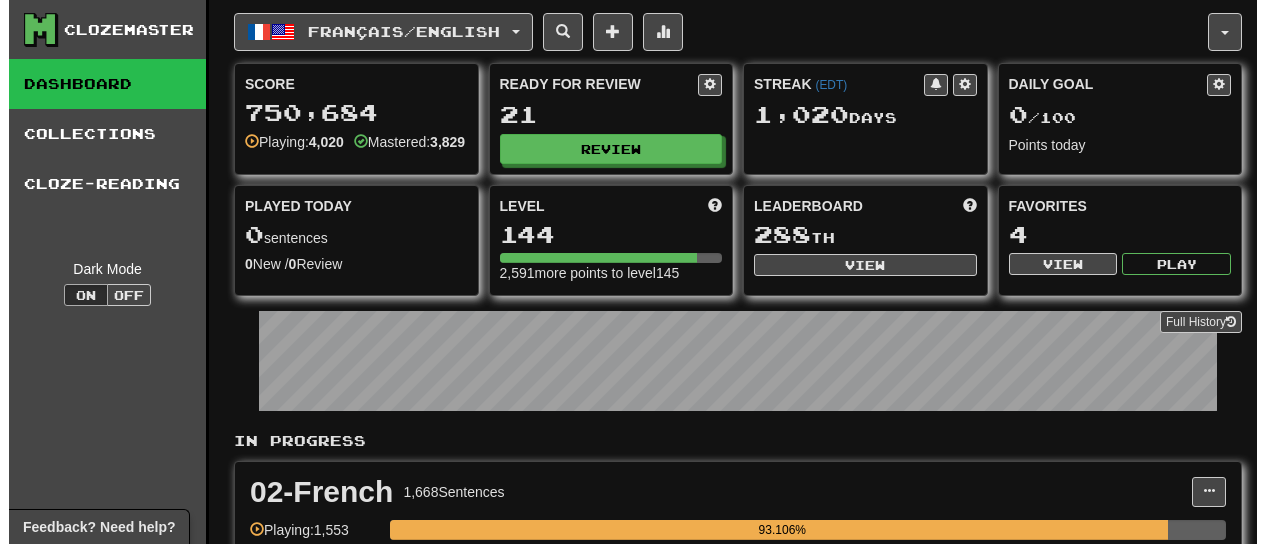 scroll, scrollTop: 0, scrollLeft: 0, axis: both 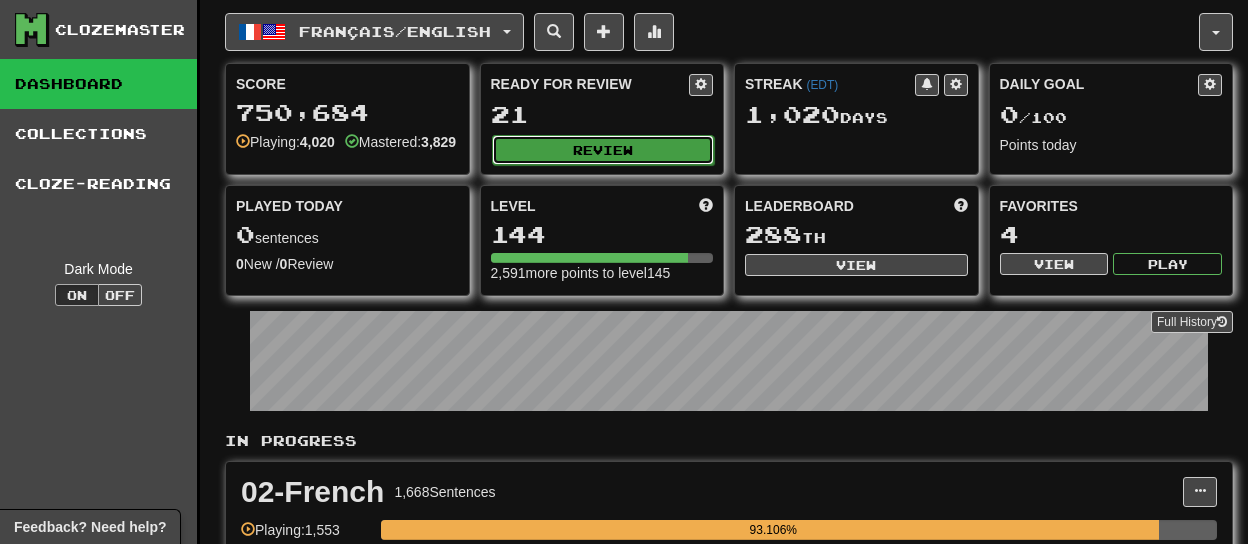click on "Review" at bounding box center (603, 150) 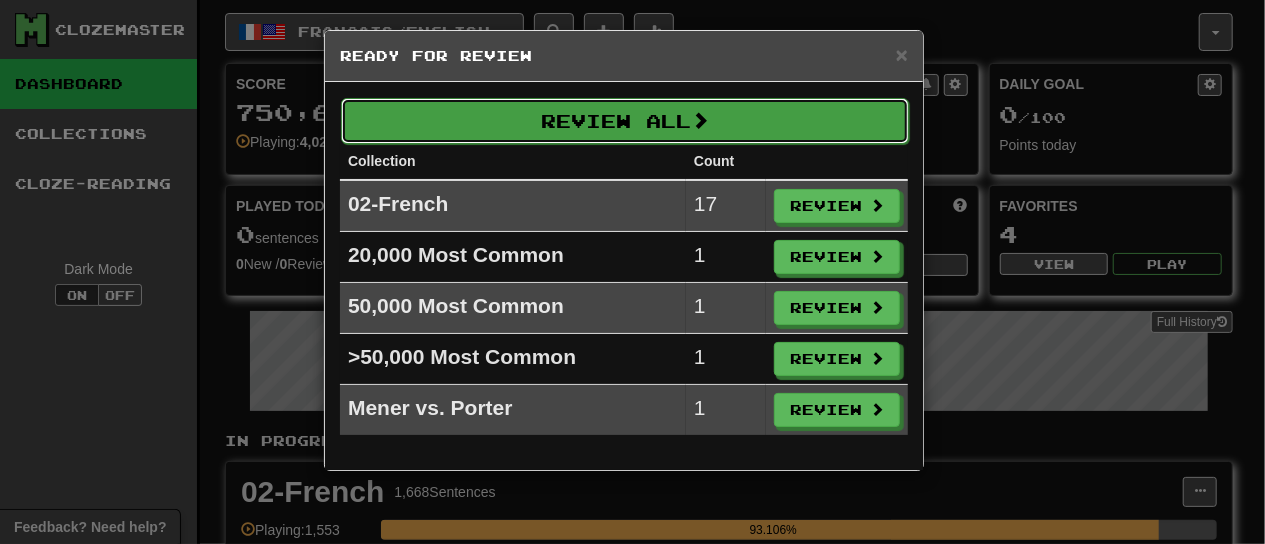 click on "Review All" at bounding box center [625, 121] 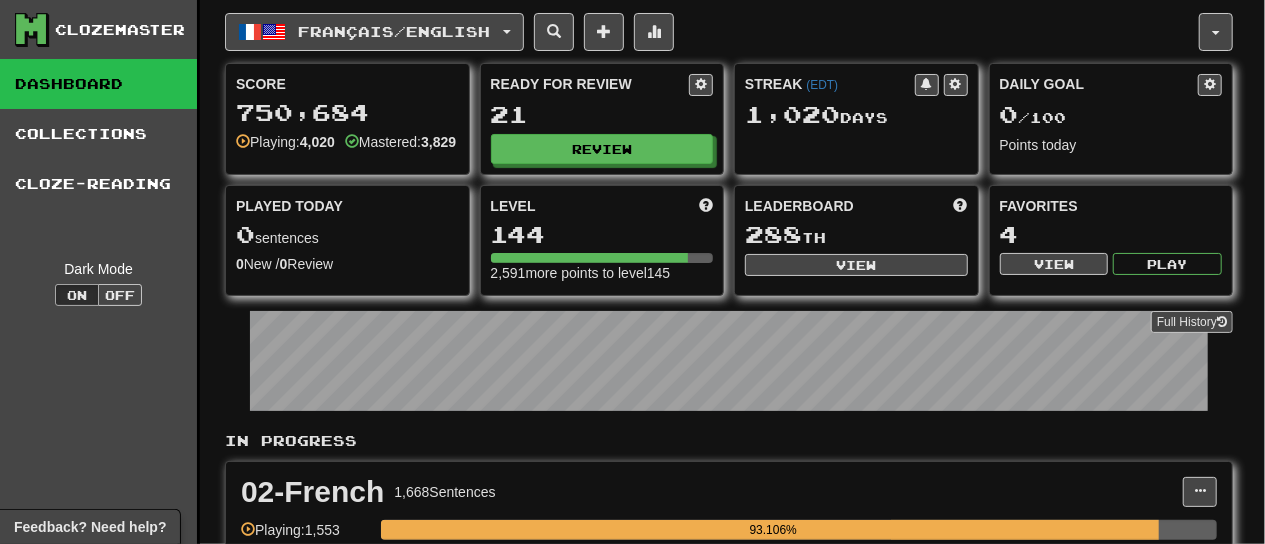 select on "**" 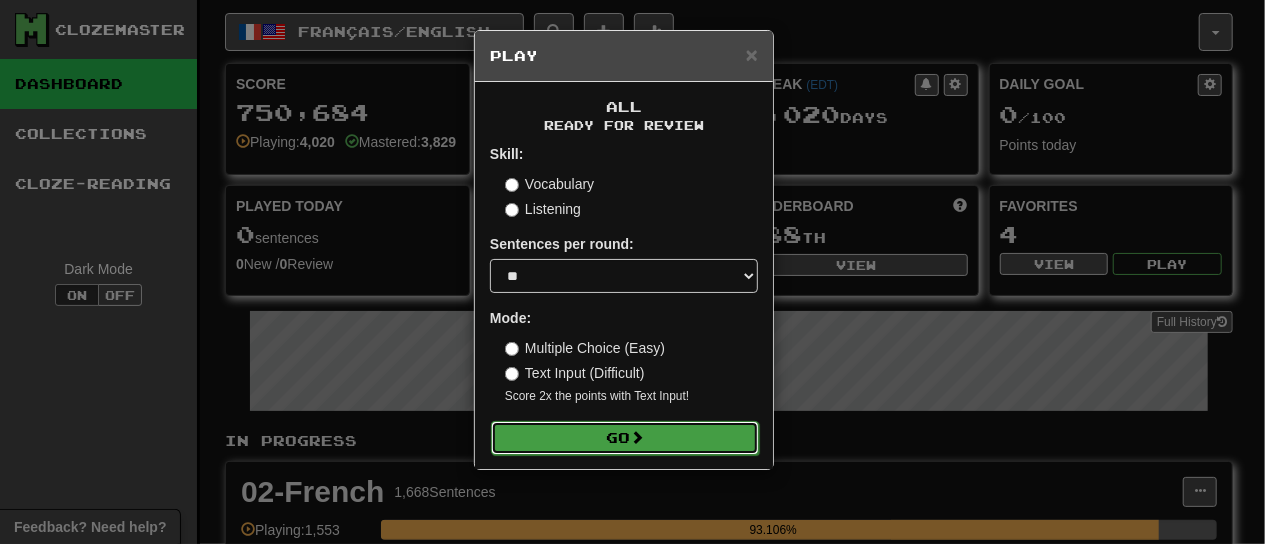 click on "Go" at bounding box center [625, 438] 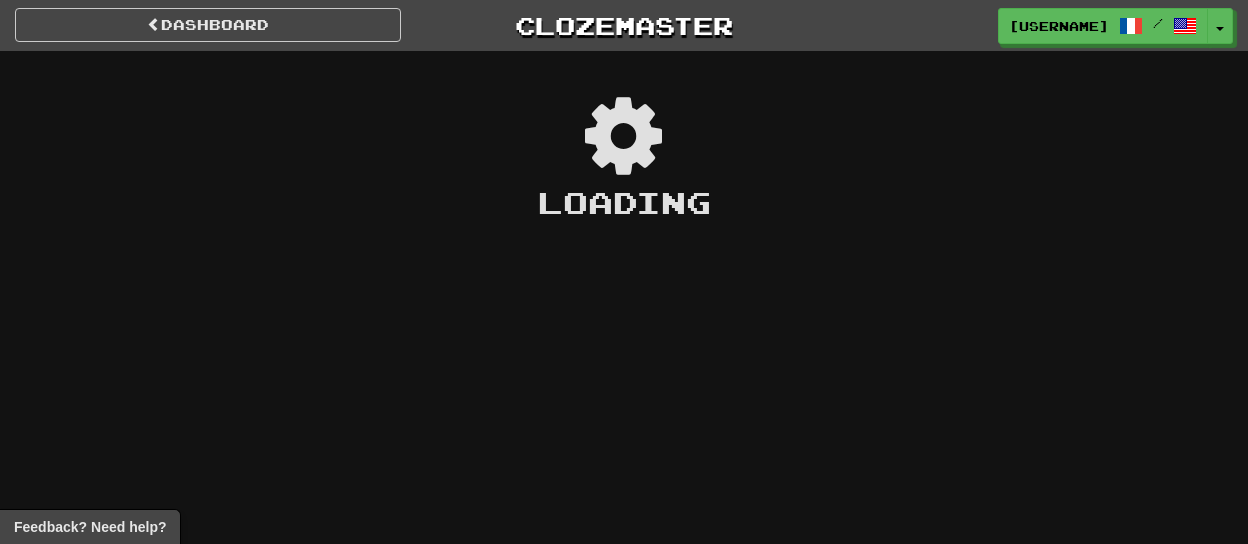 scroll, scrollTop: 0, scrollLeft: 0, axis: both 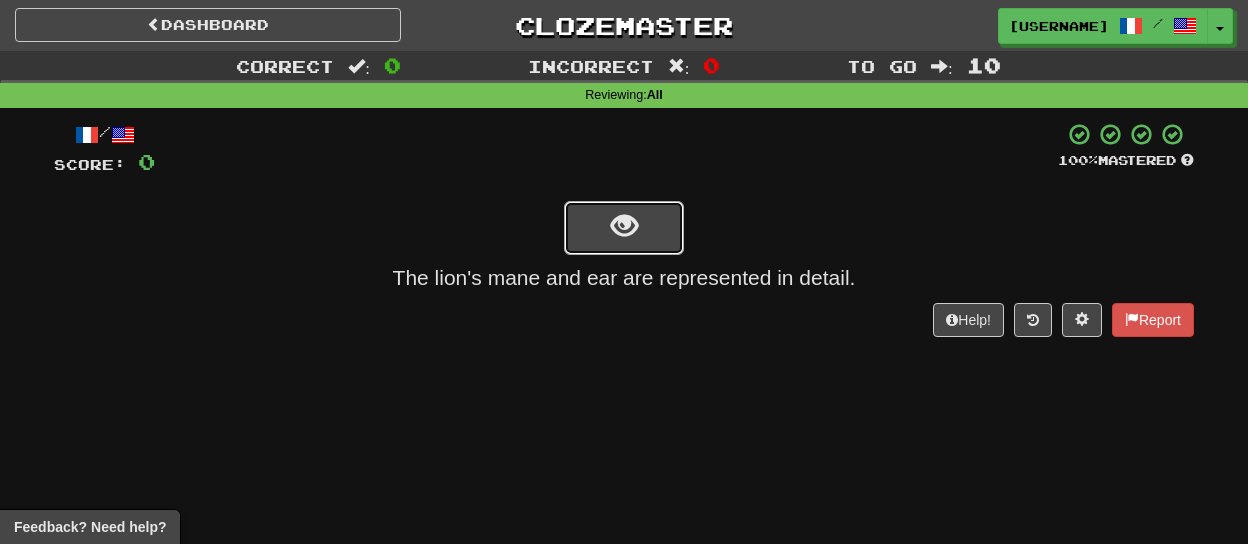 click at bounding box center [624, 228] 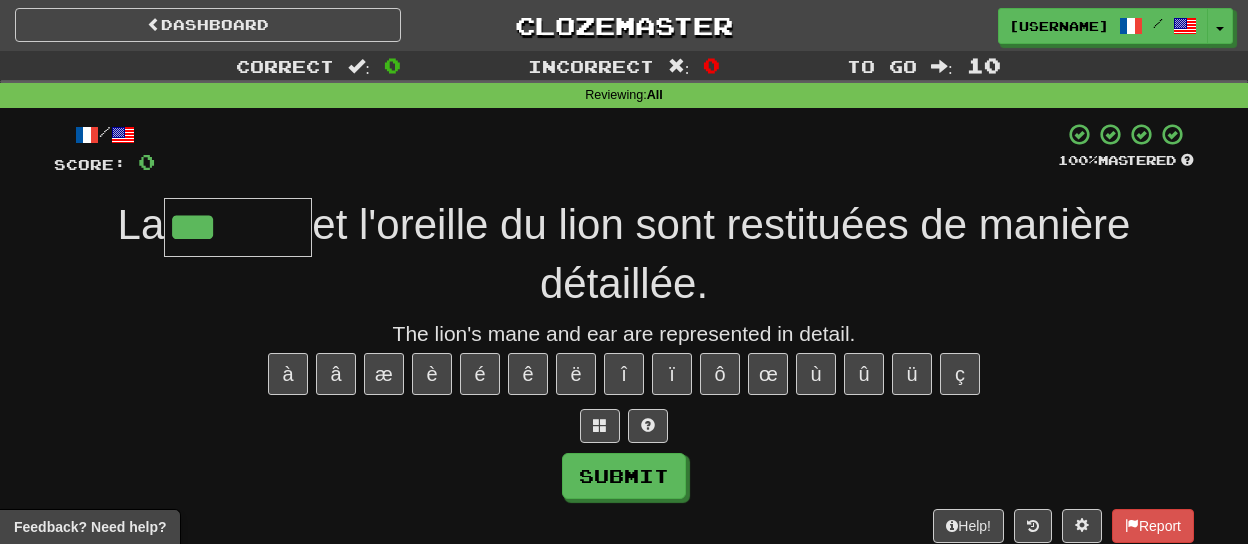 type on "********" 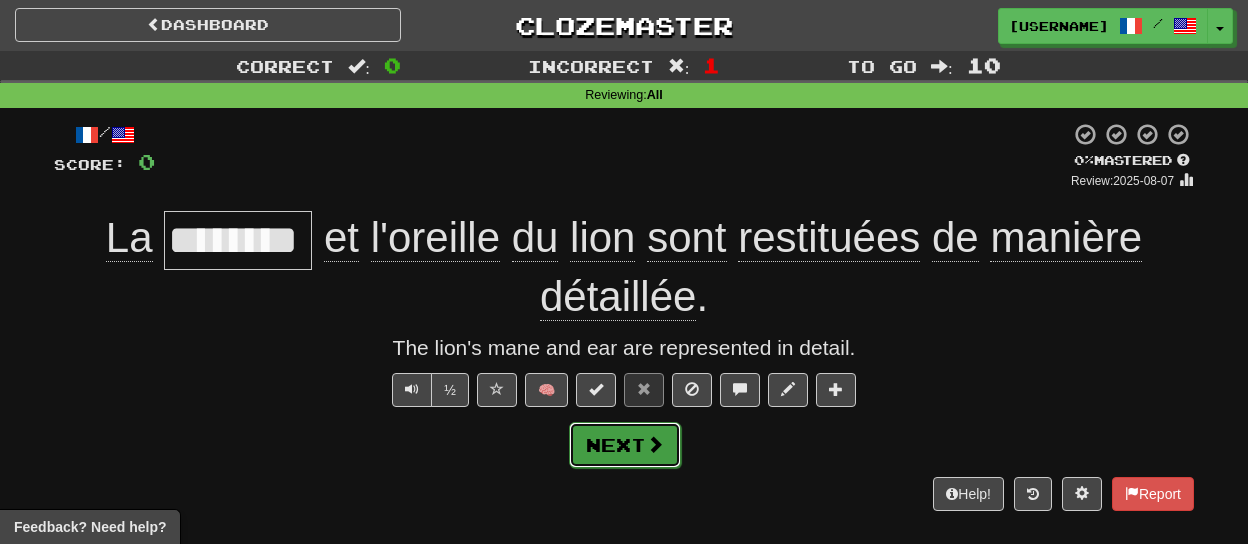 click on "Next" at bounding box center (625, 445) 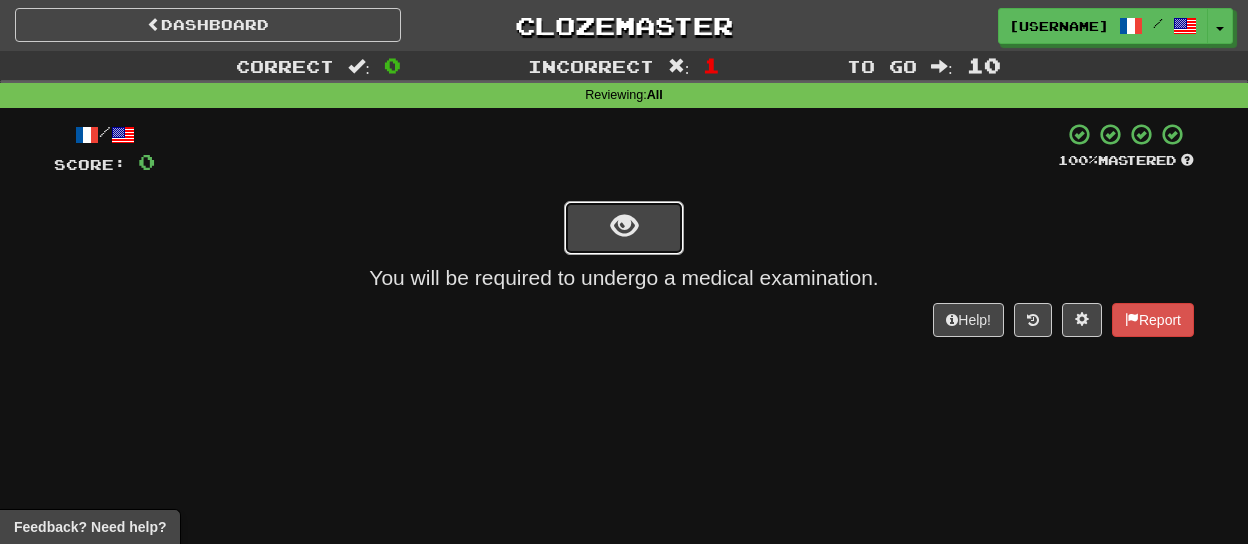 click at bounding box center [624, 228] 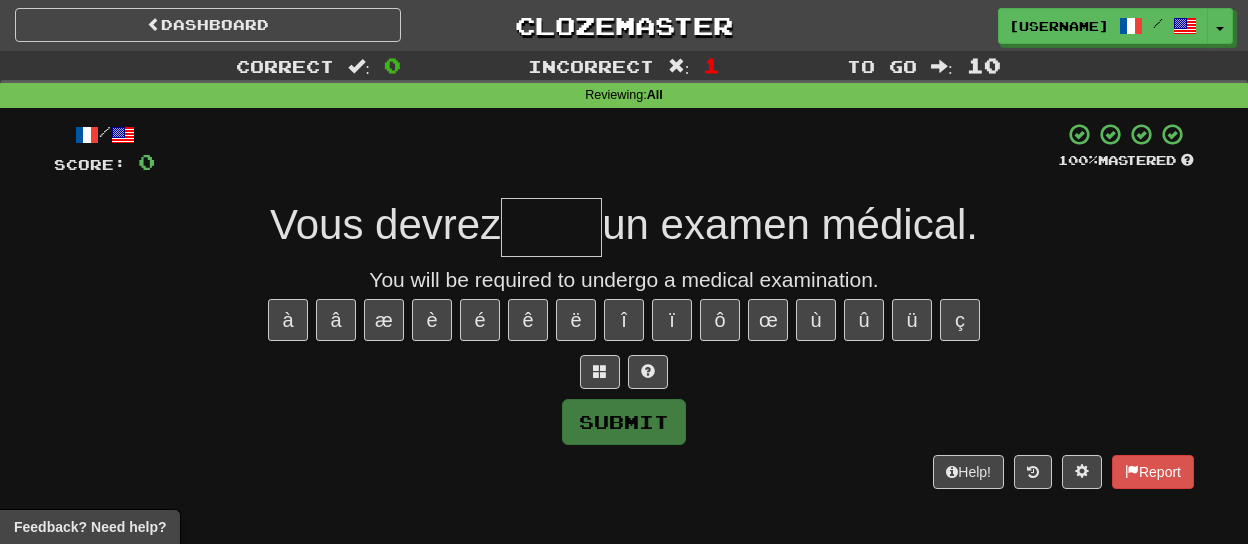 type on "*****" 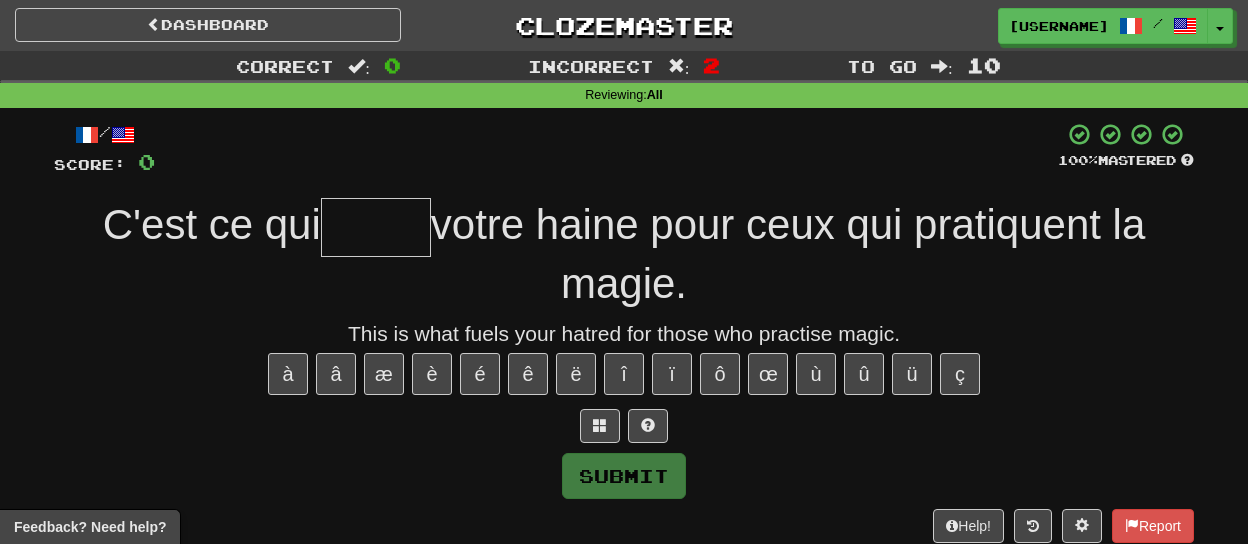 type on "*" 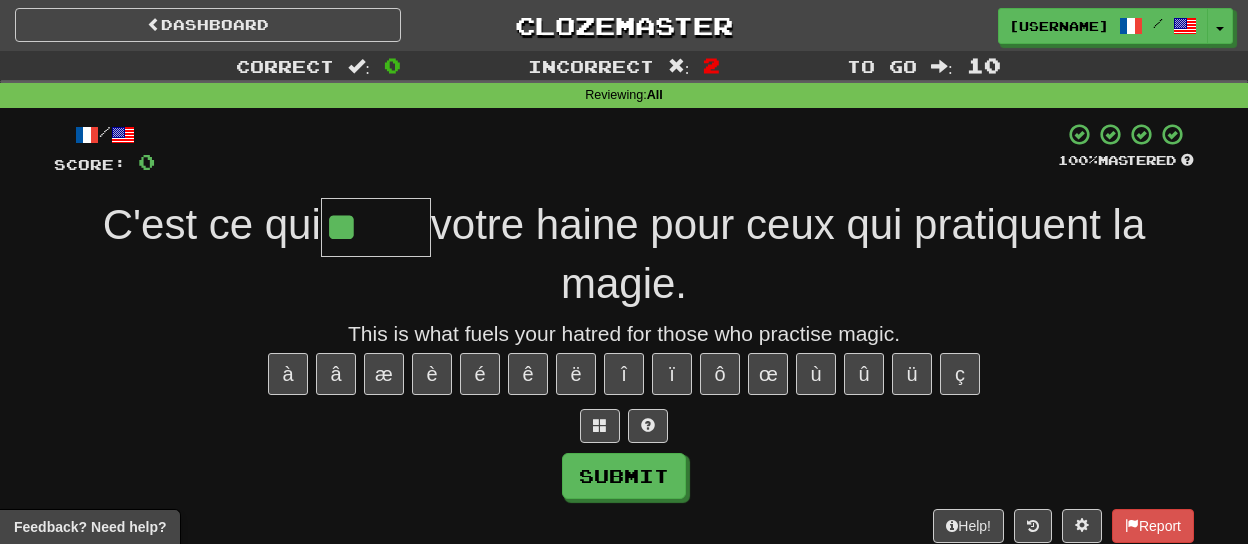 type on "******" 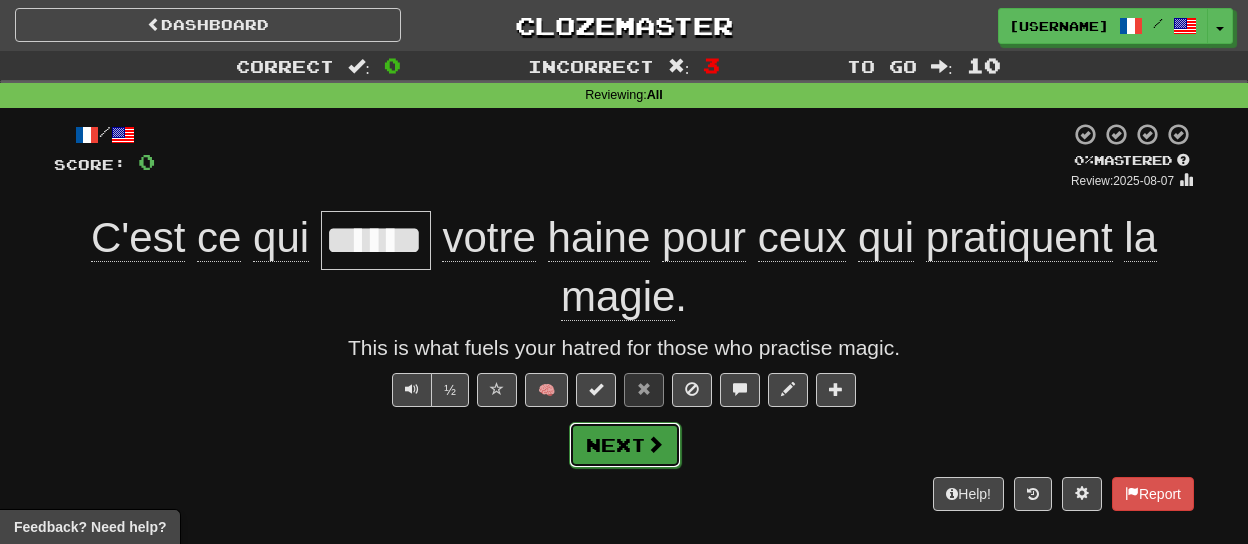 click on "Next" at bounding box center (625, 445) 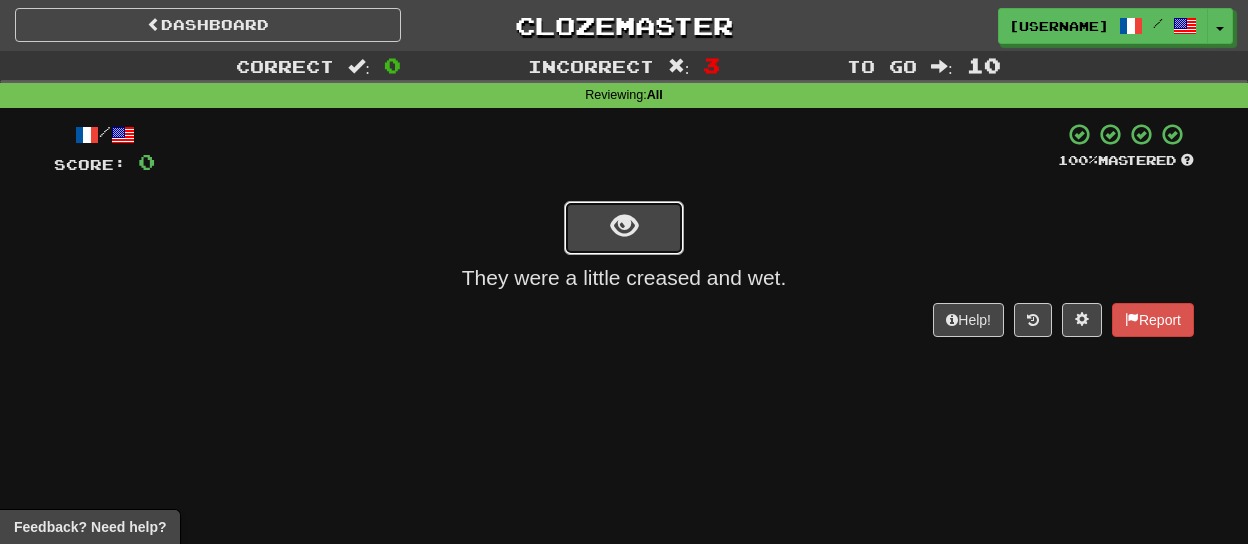 click at bounding box center (624, 228) 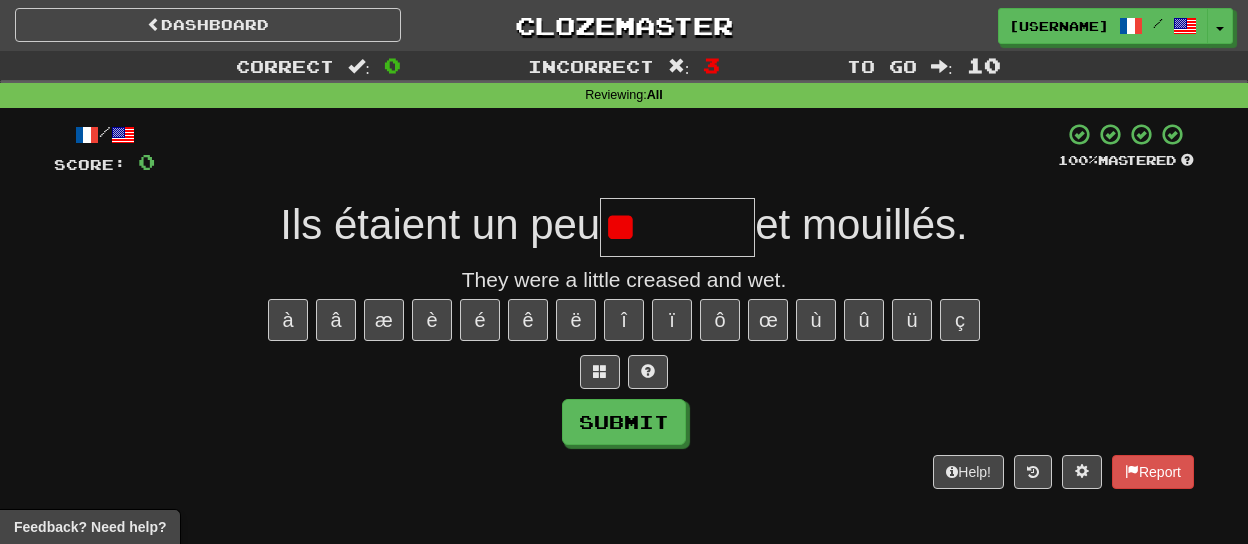 type on "*" 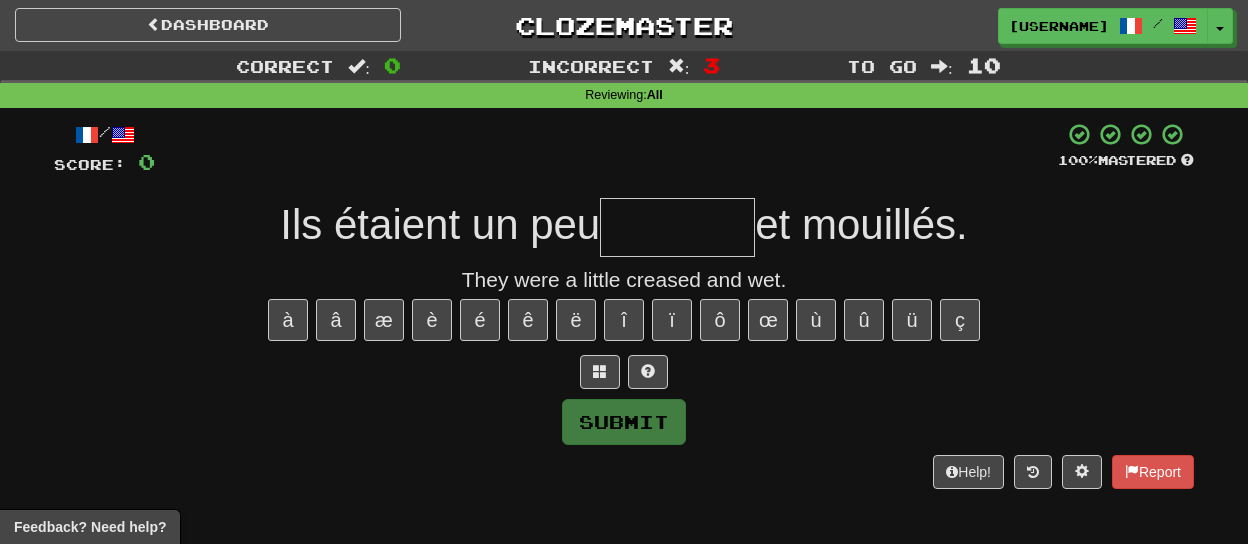 type on "*" 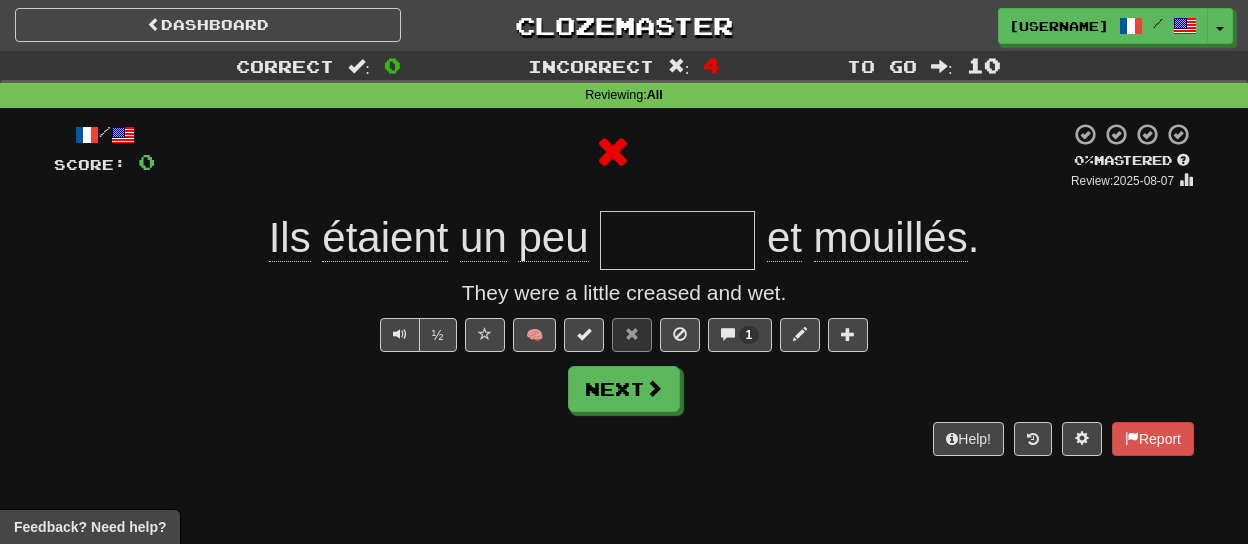 type on "********" 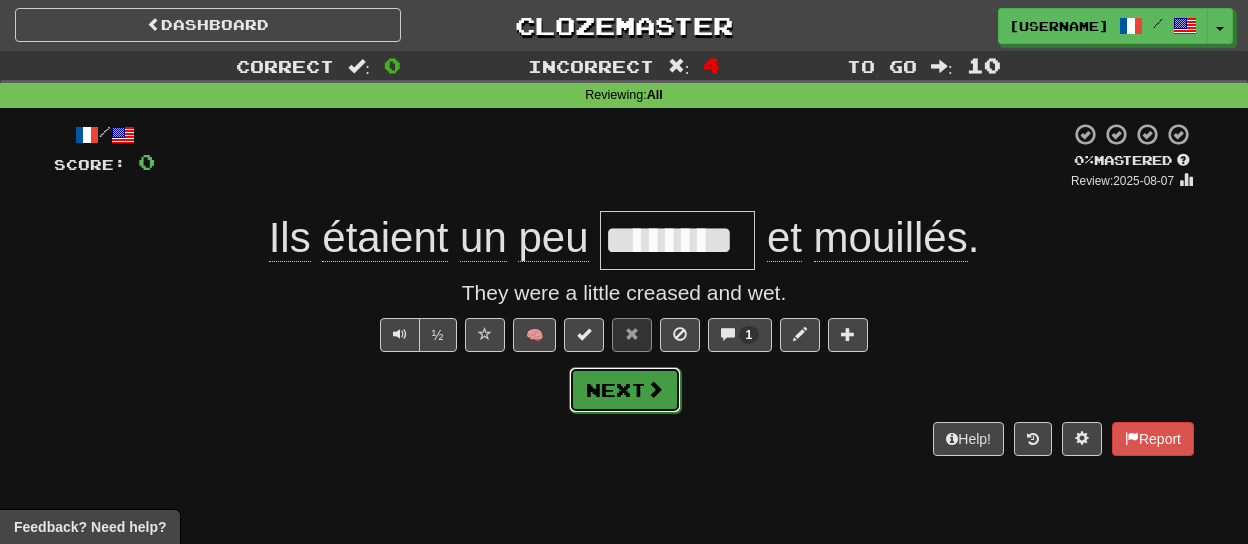 click on "Next" at bounding box center (625, 390) 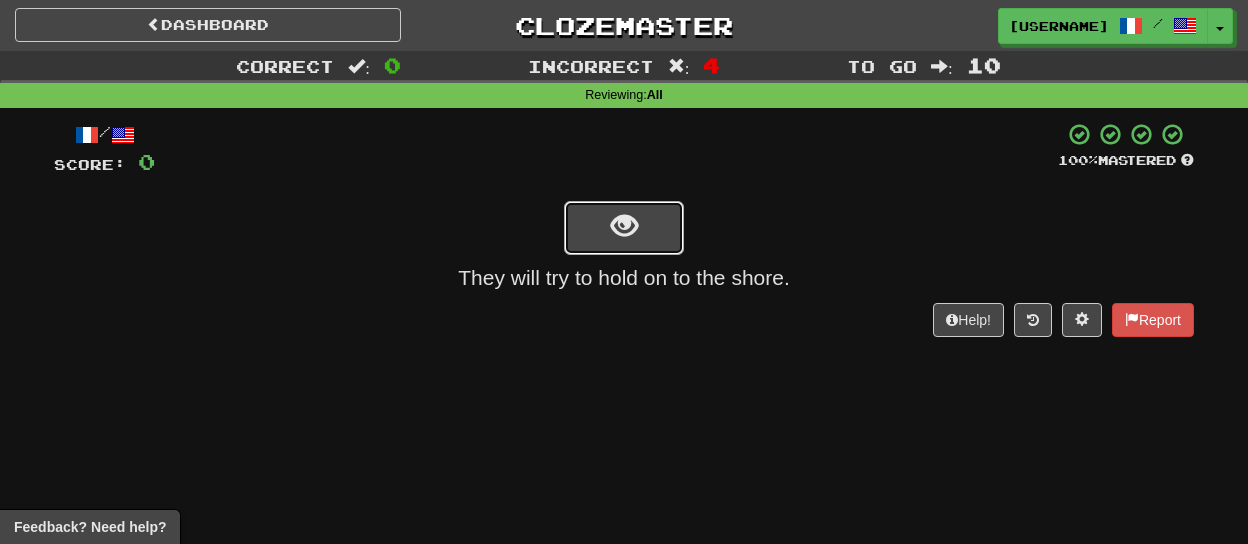 click at bounding box center [624, 228] 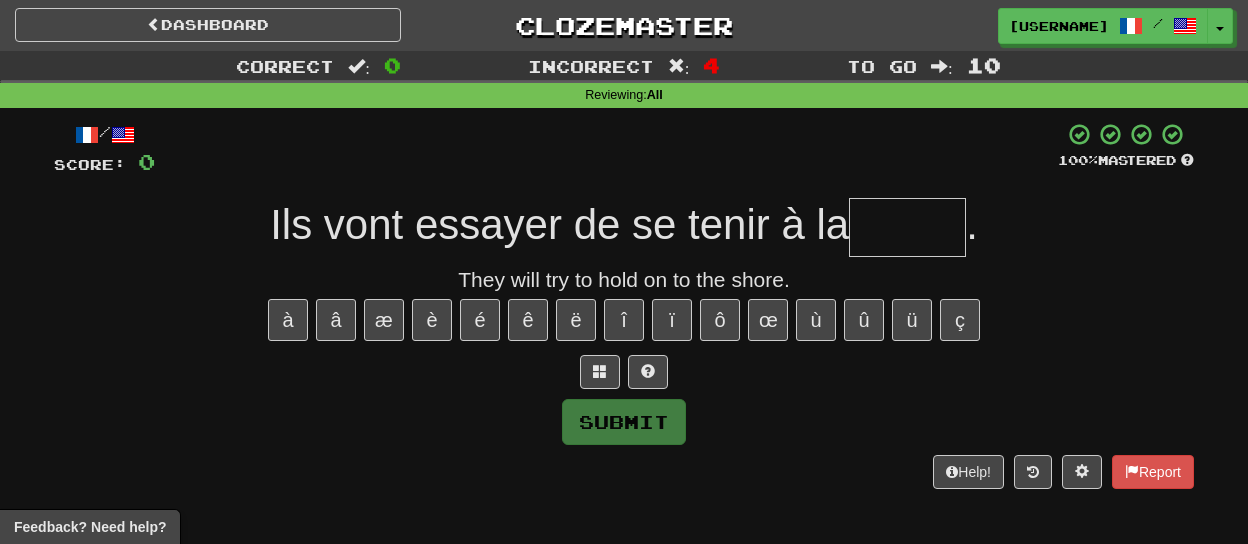 click on "Ils vont essayer de se tenir à la" at bounding box center [559, 224] 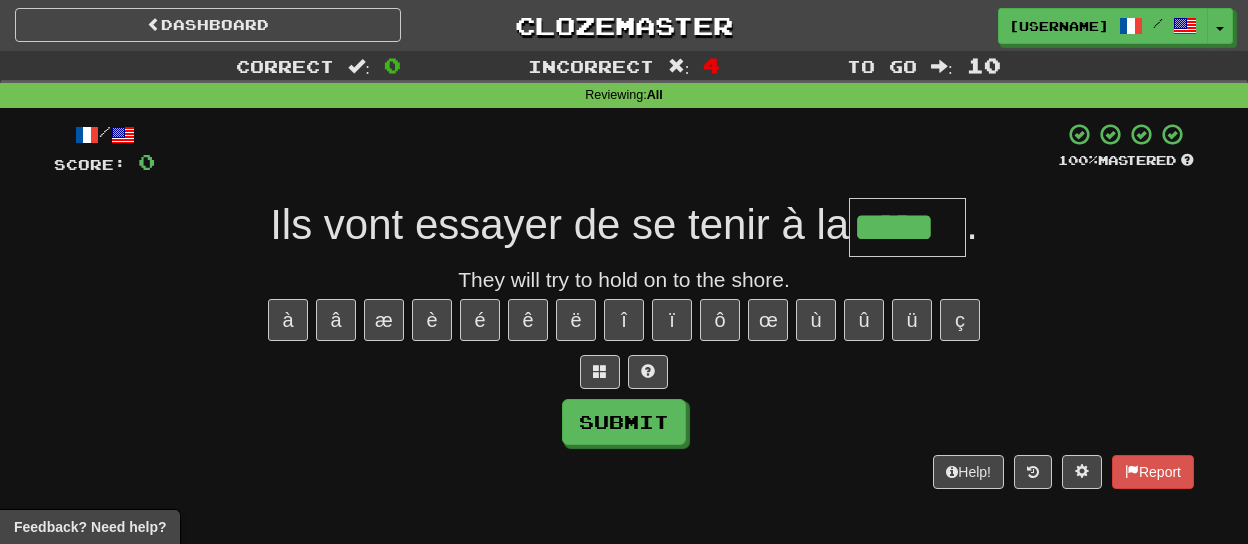 type on "*****" 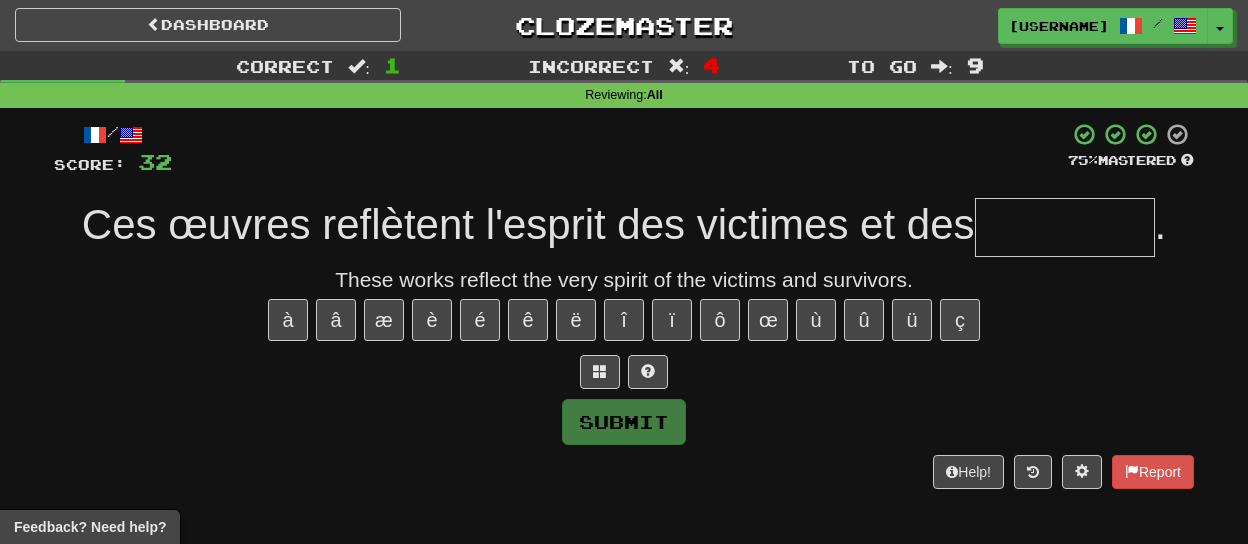 type on "*" 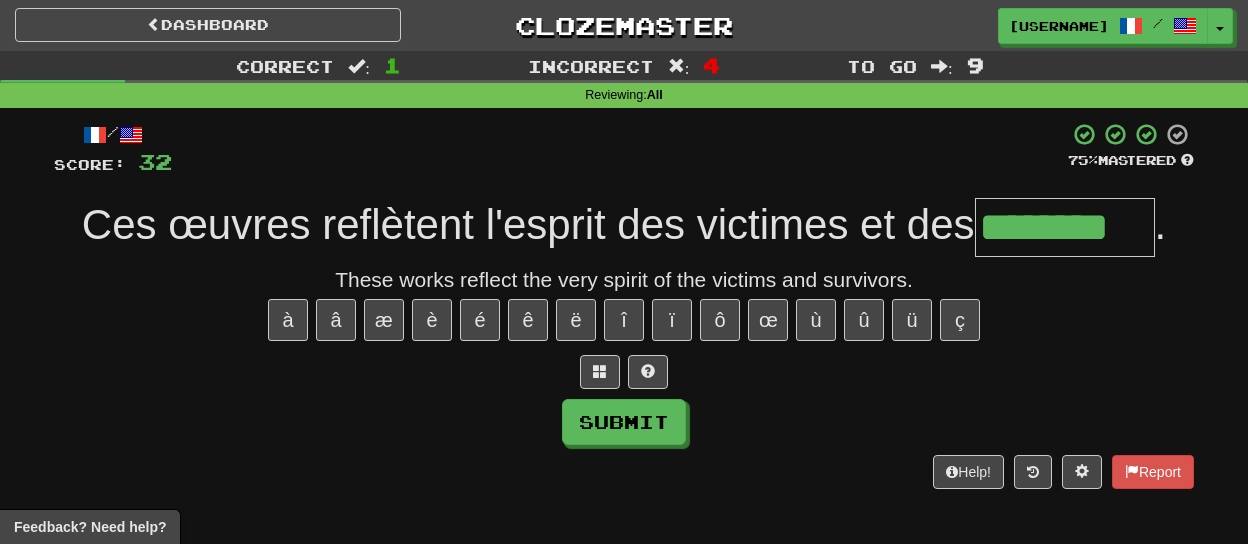 type on "********" 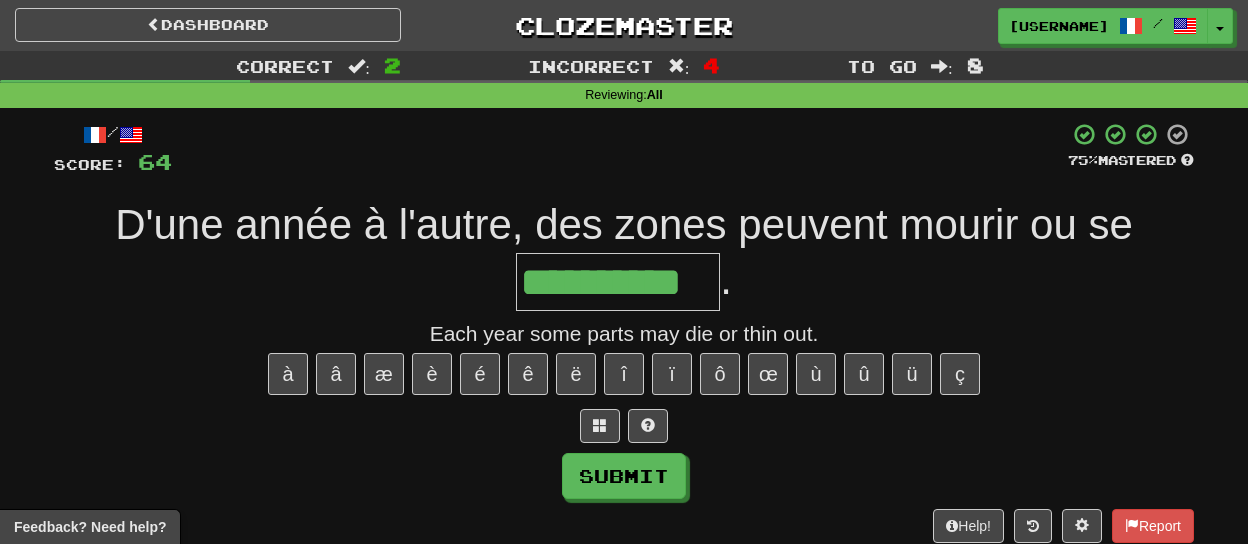 type on "**********" 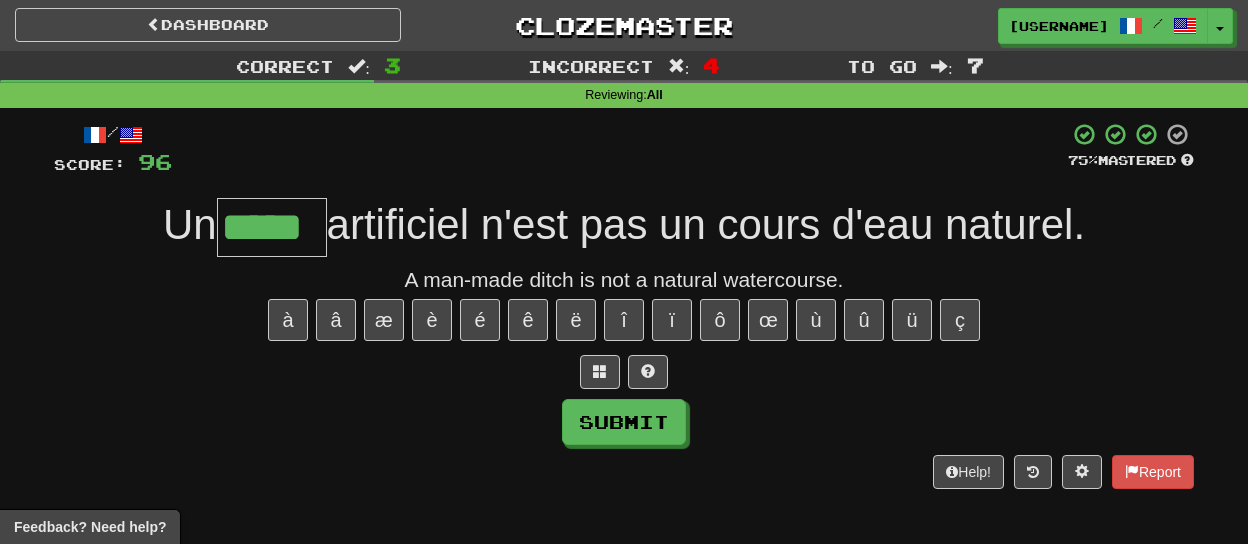 type on "*****" 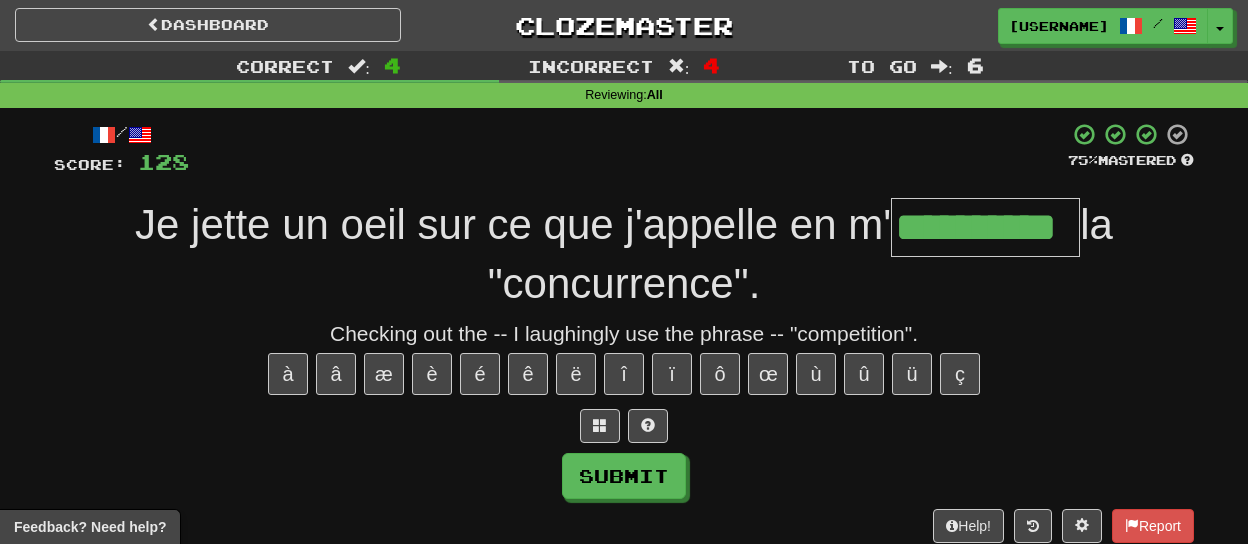type on "**********" 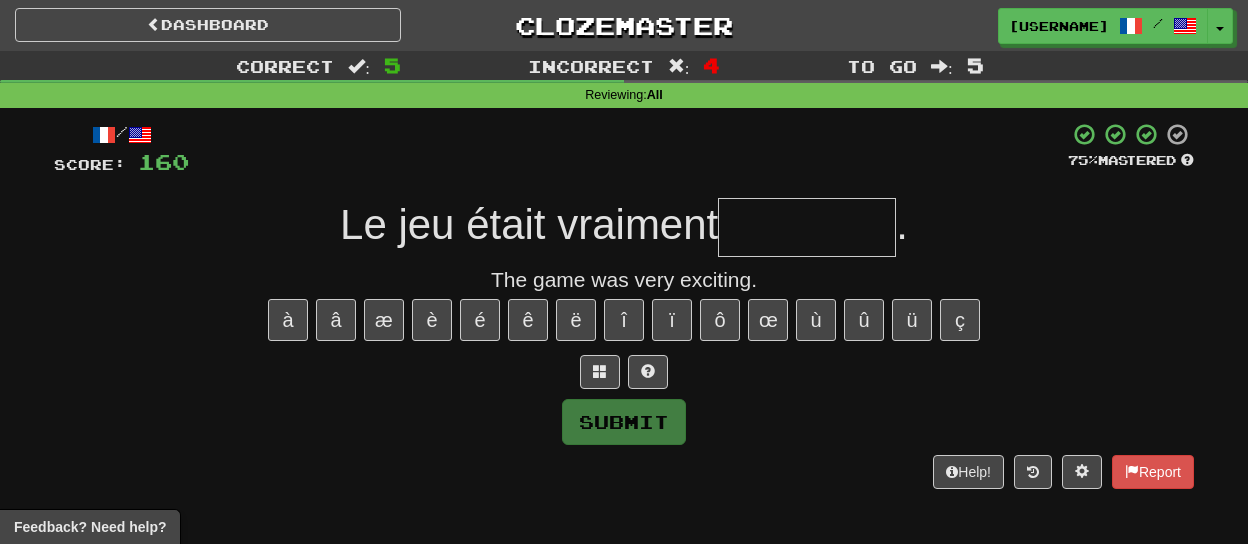 type on "*" 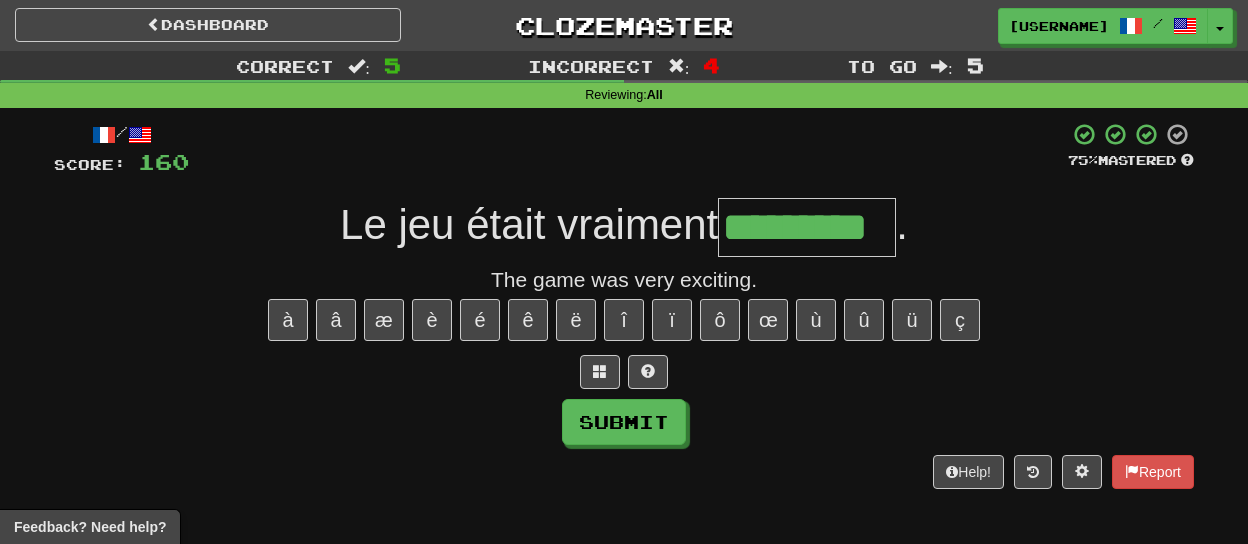 type on "*********" 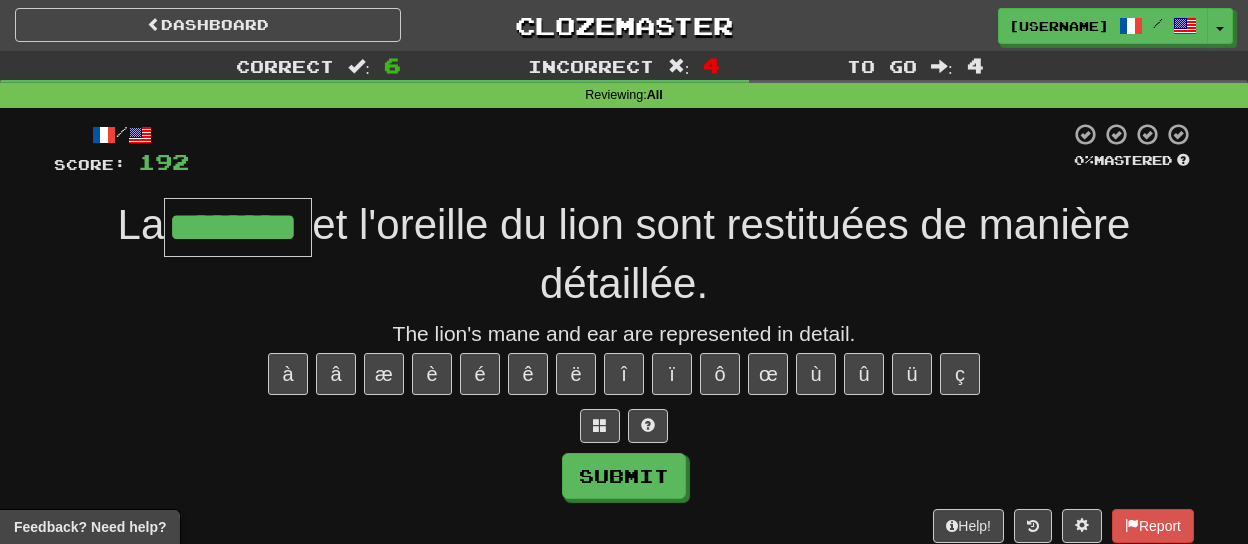 type on "********" 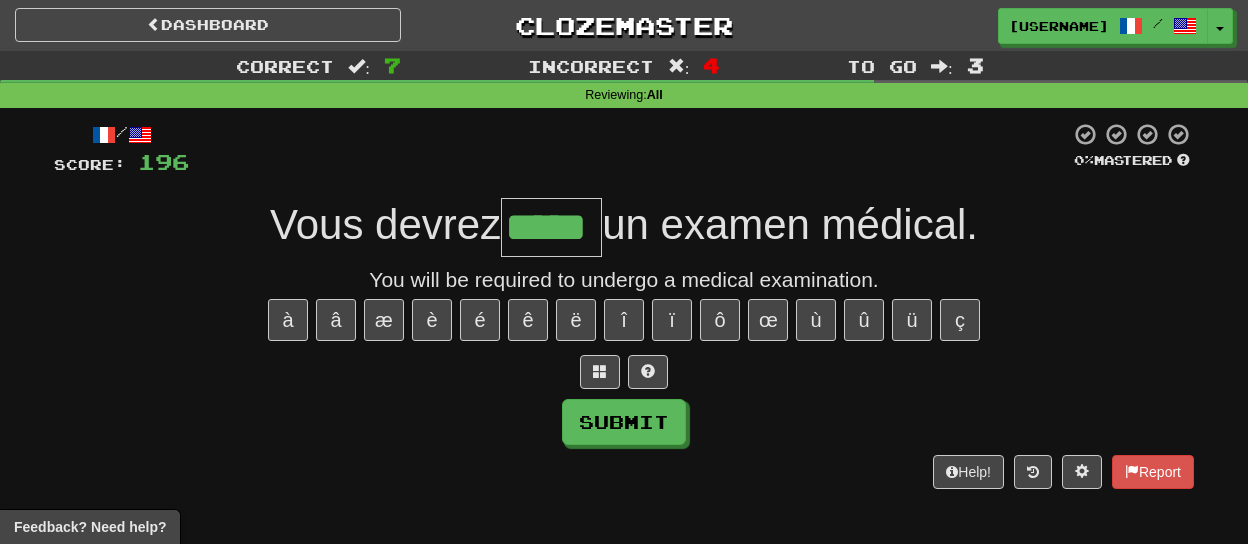 type on "*****" 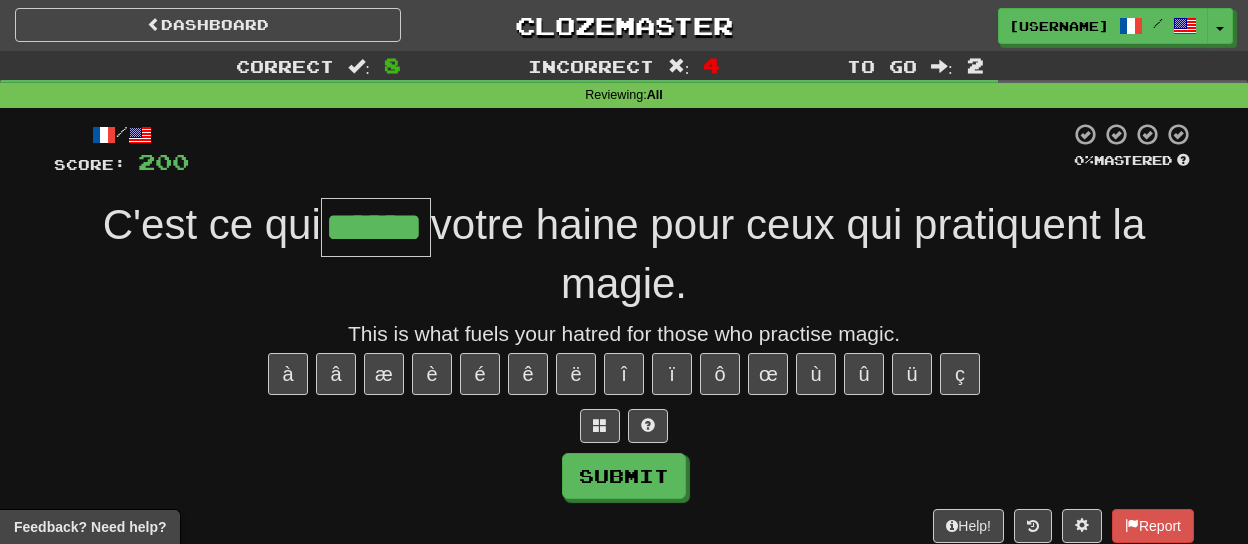 type on "******" 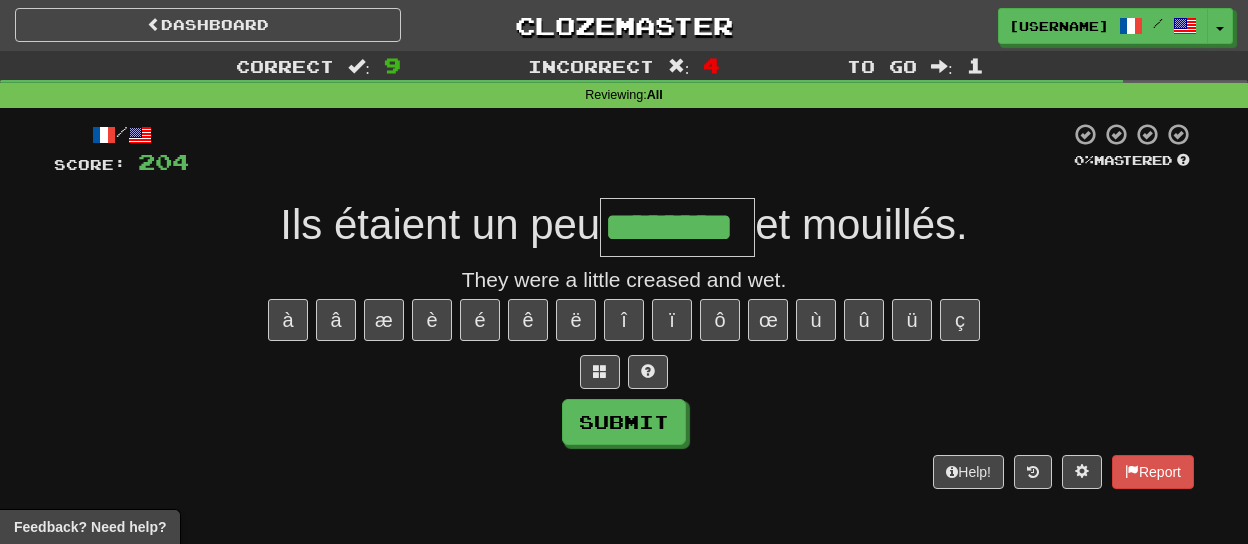 type on "********" 